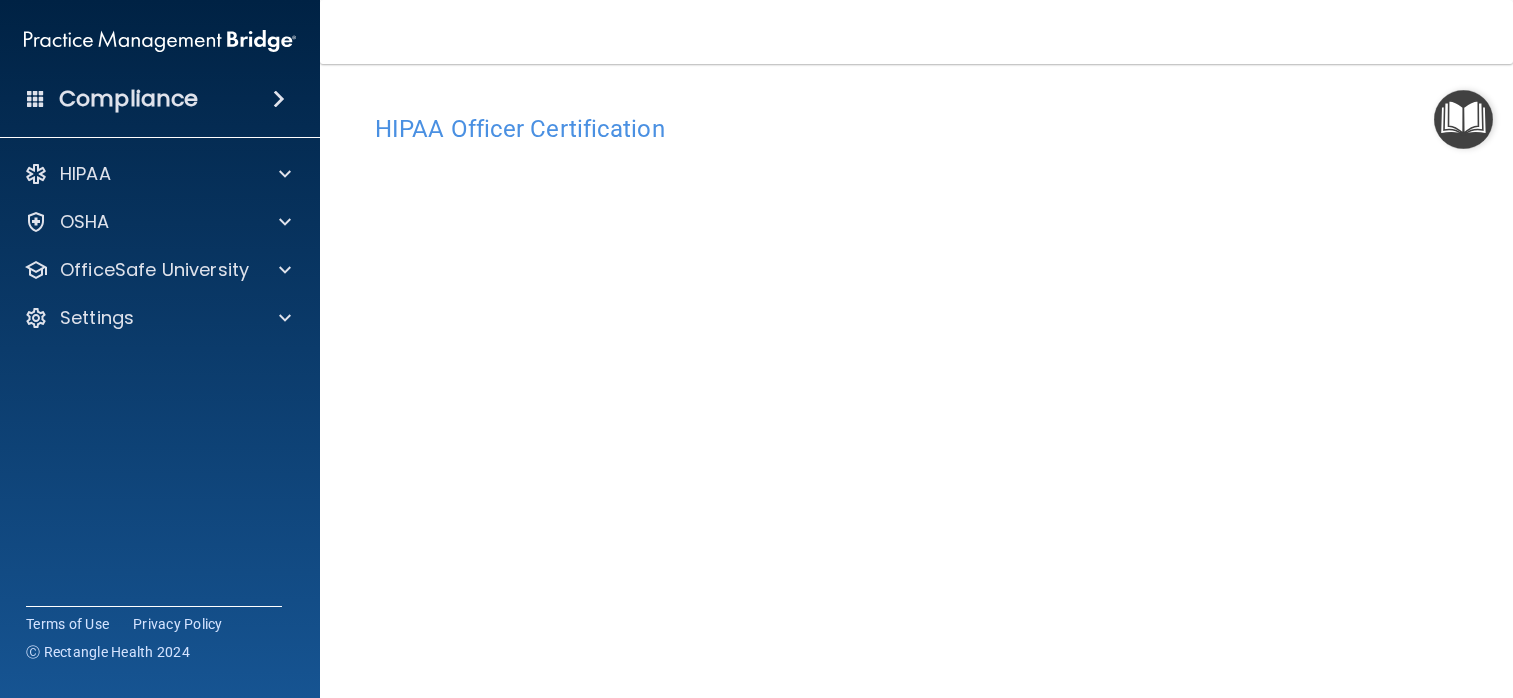scroll, scrollTop: 0, scrollLeft: 0, axis: both 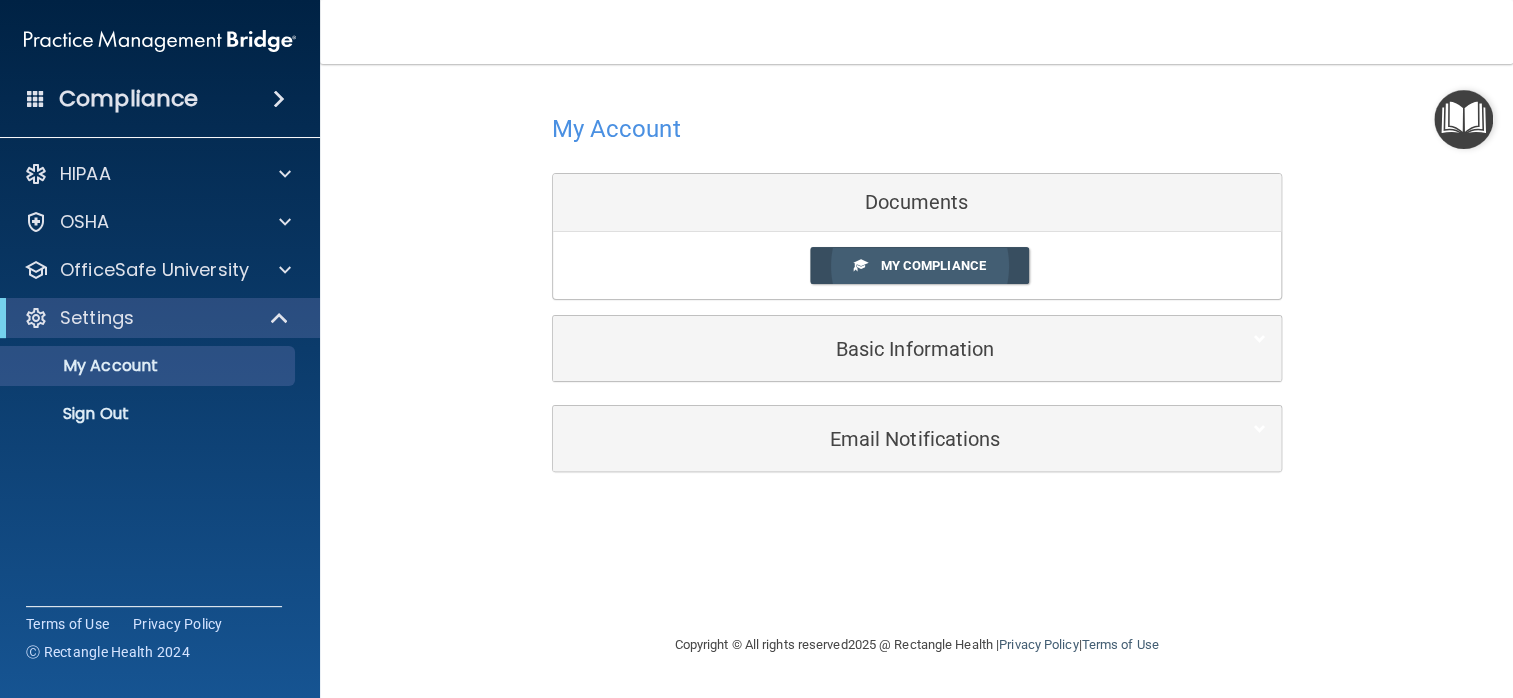 click on "My Compliance" at bounding box center [932, 265] 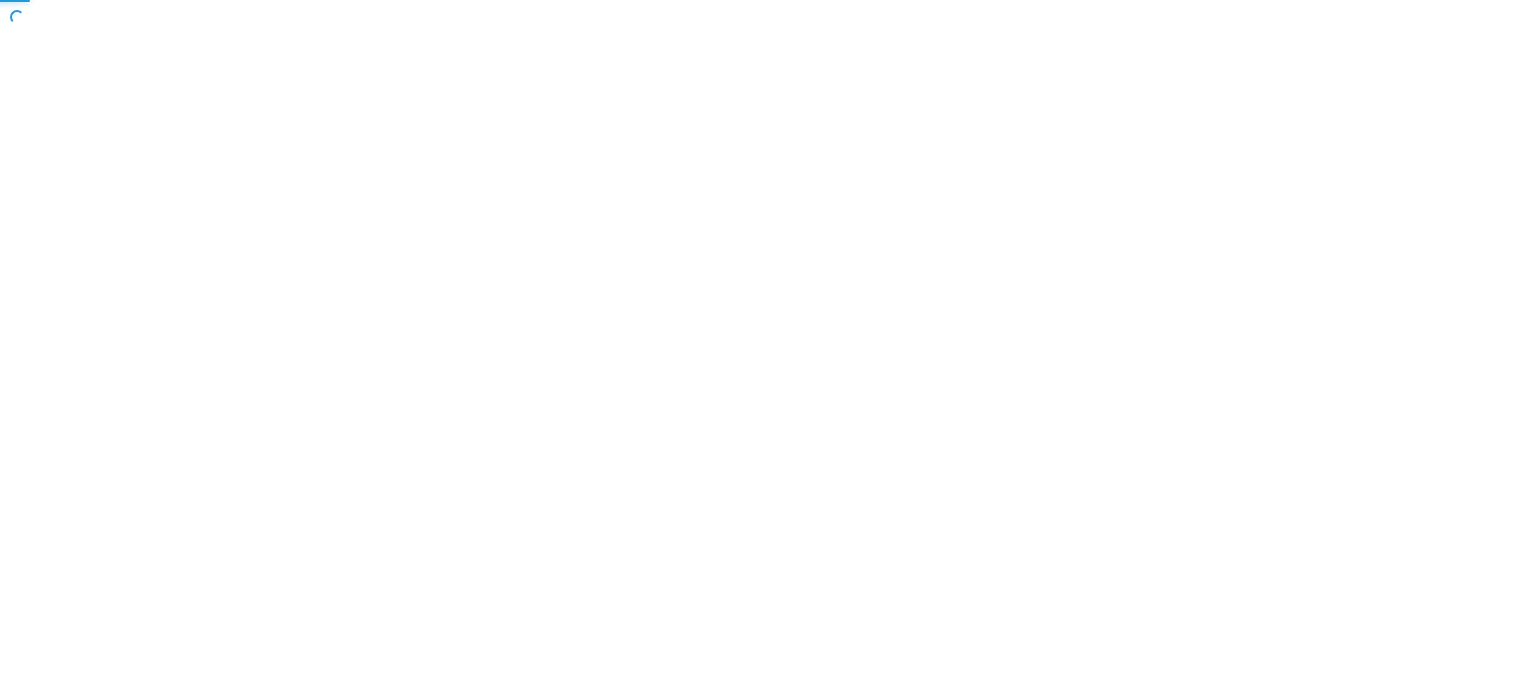 scroll, scrollTop: 0, scrollLeft: 0, axis: both 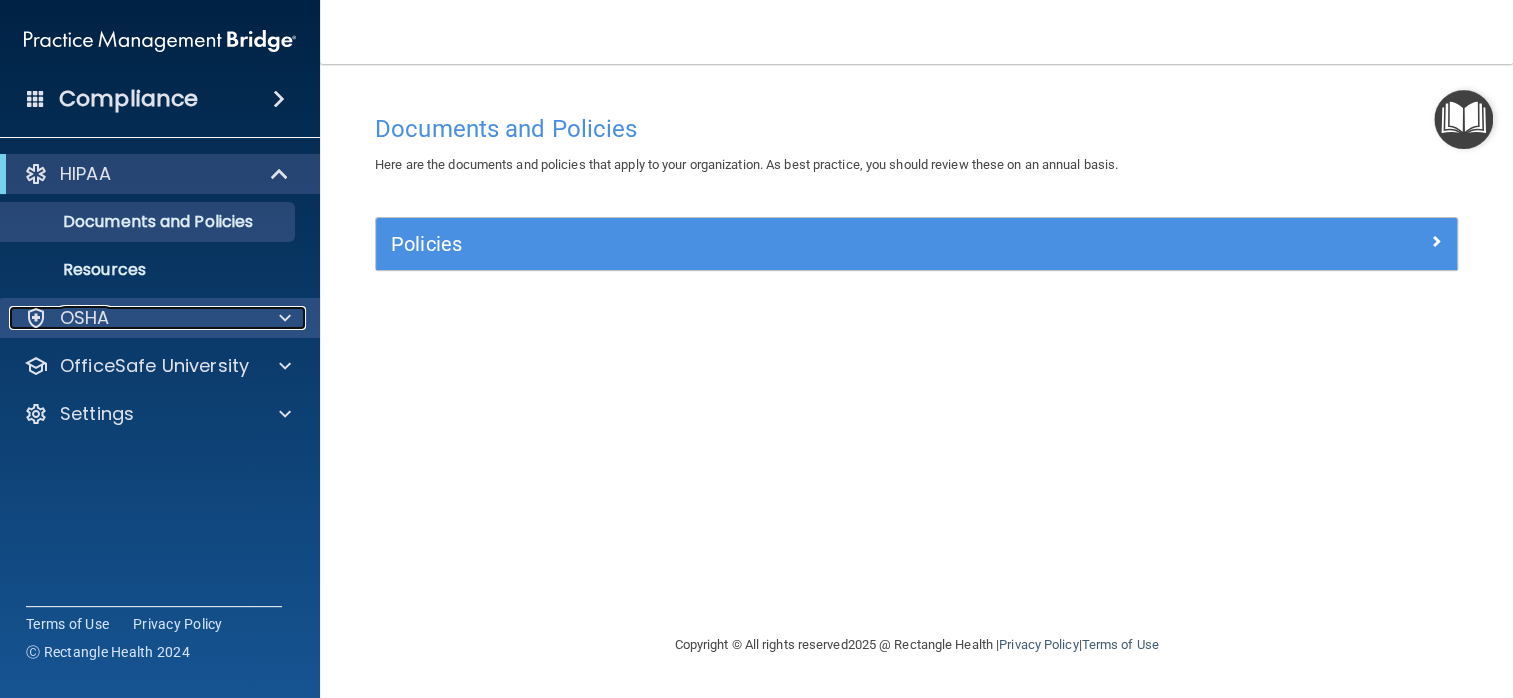 click at bounding box center (282, 318) 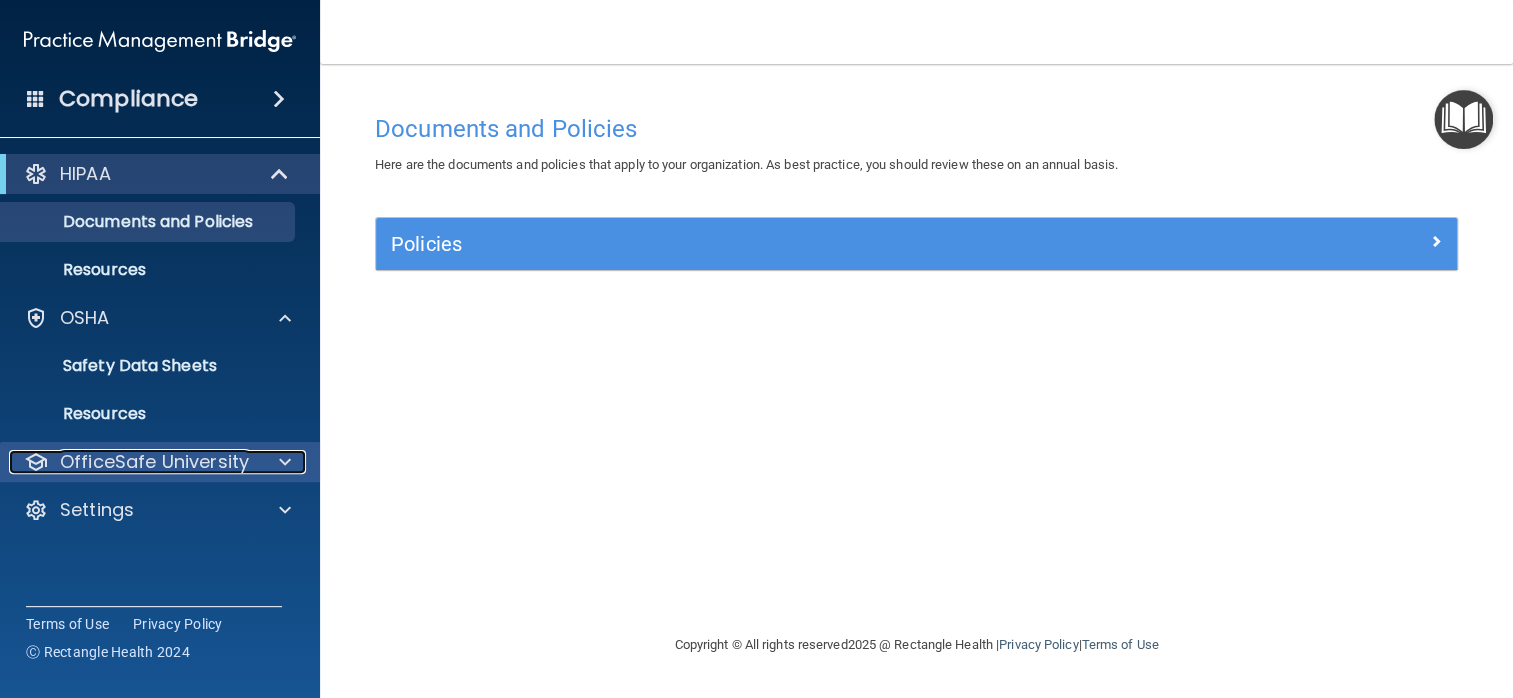 click on "OfficeSafe University" at bounding box center [154, 462] 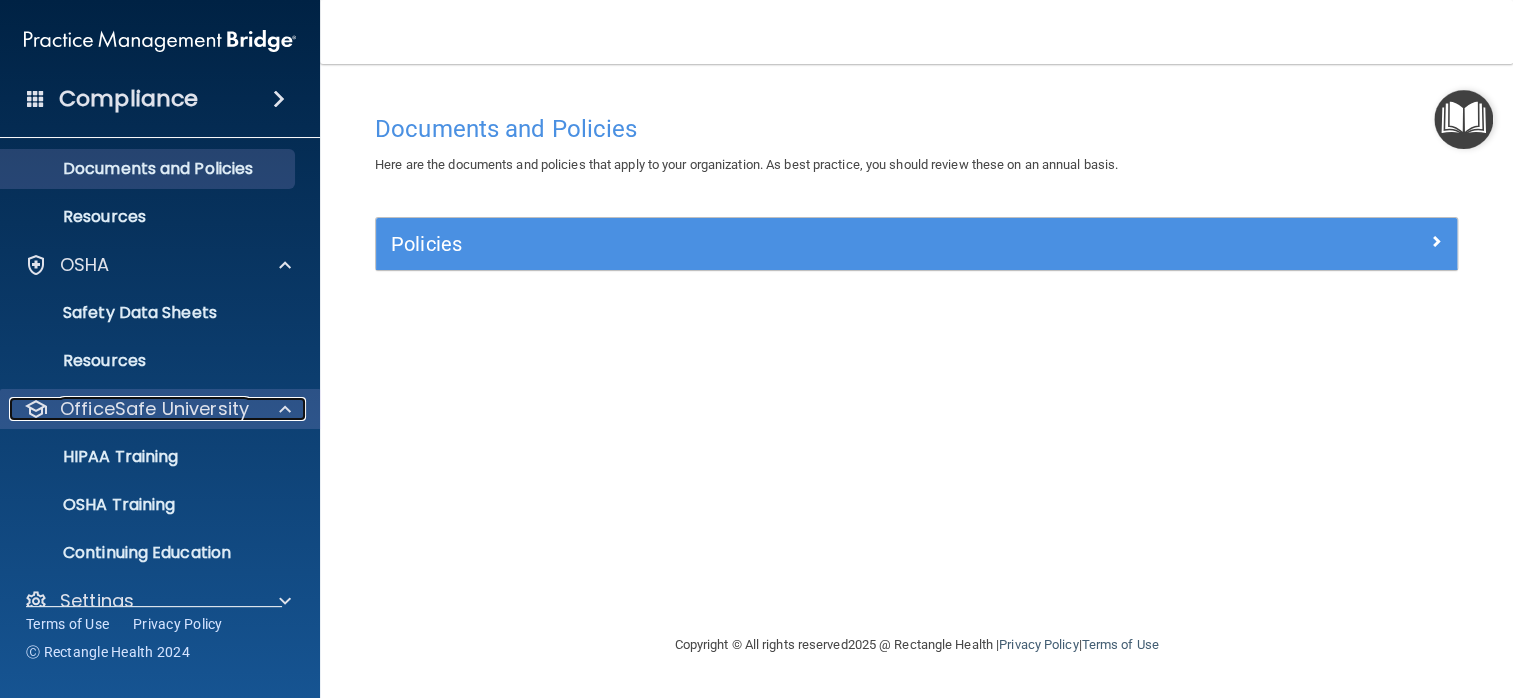 scroll, scrollTop: 83, scrollLeft: 0, axis: vertical 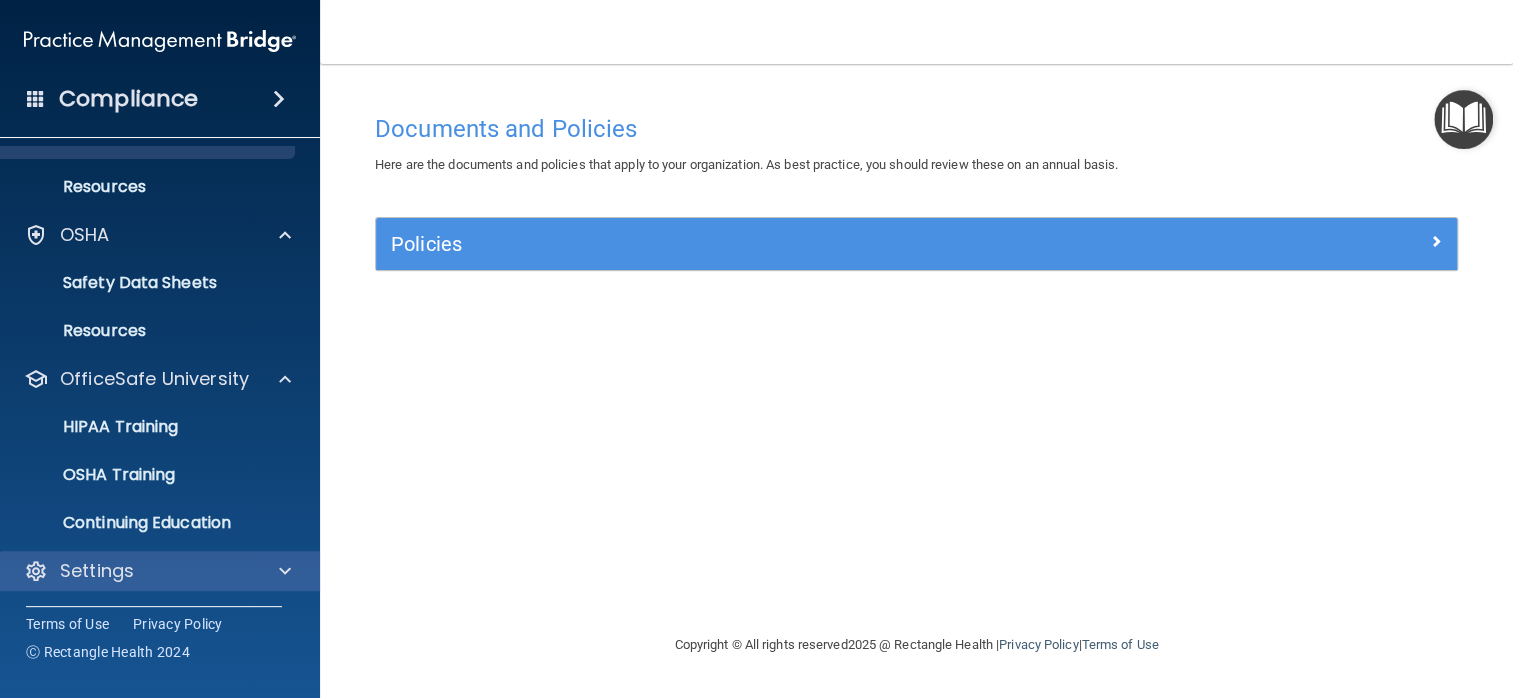 click on "Settings" at bounding box center (160, 571) 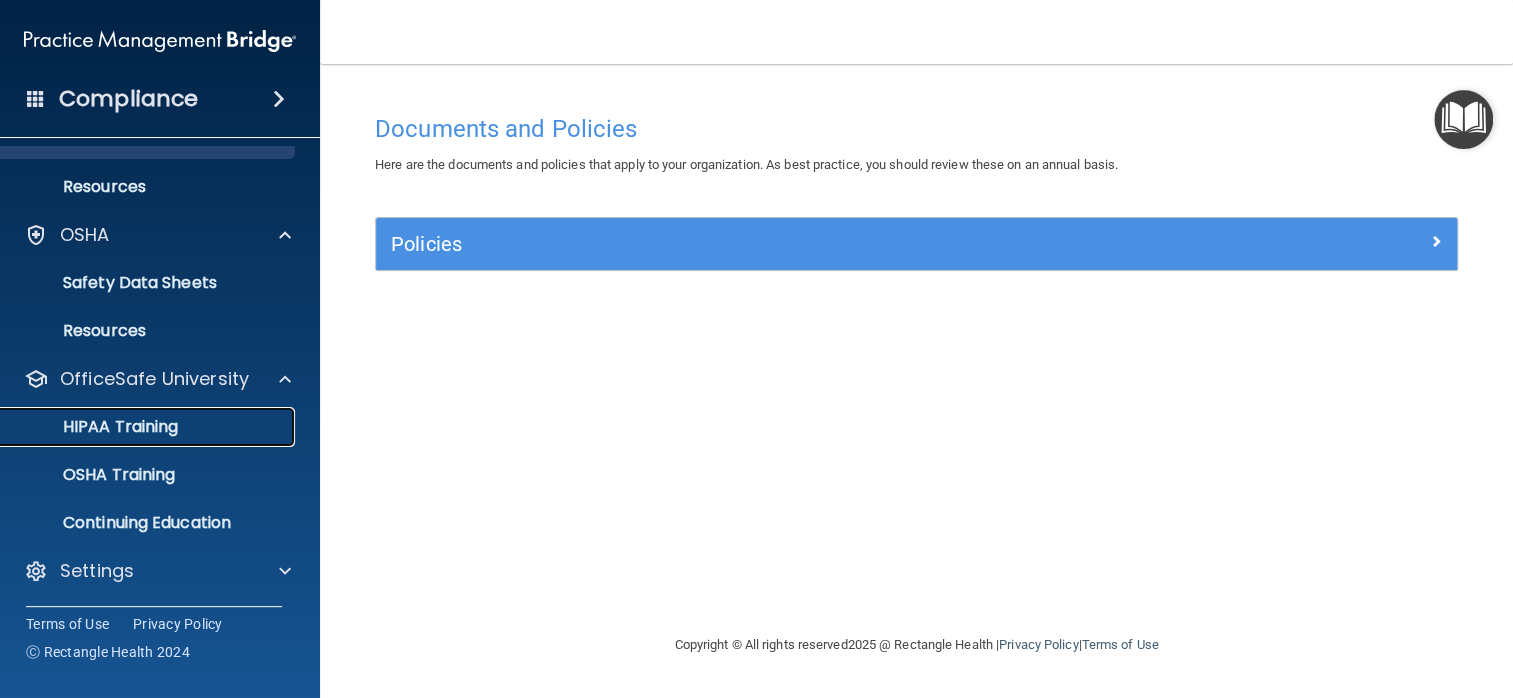 click on "HIPAA Training" at bounding box center [95, 427] 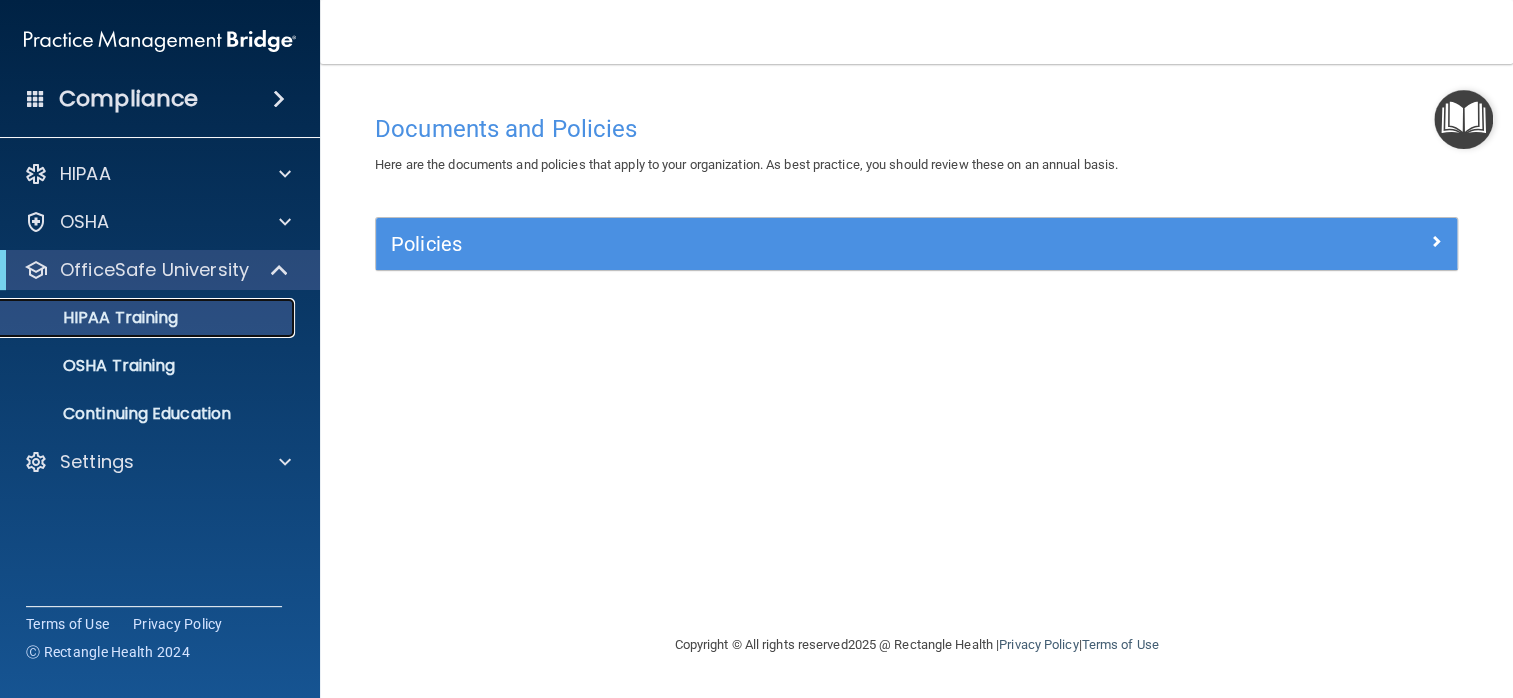 scroll, scrollTop: 0, scrollLeft: 0, axis: both 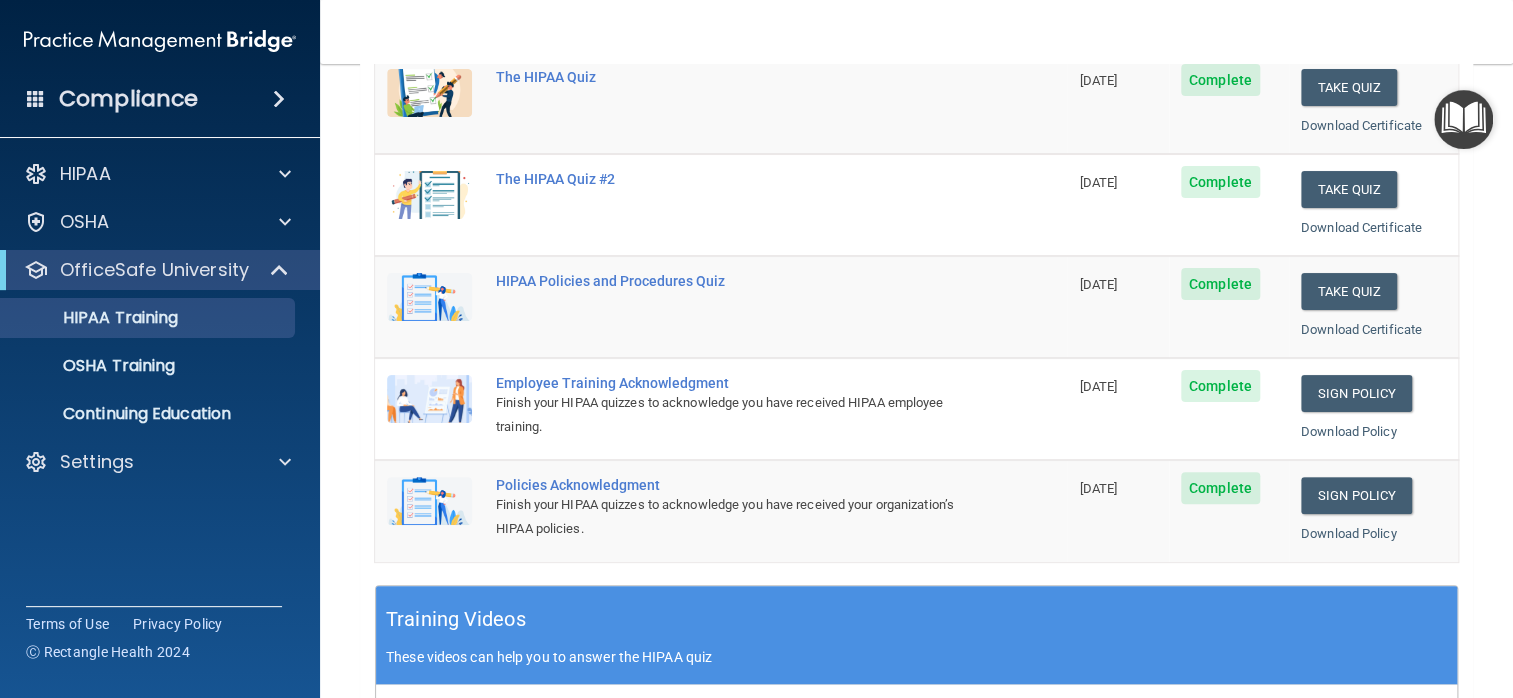 click on "Training Videos   These videos can help you to answer the HIPAA quiz" at bounding box center (916, 635) 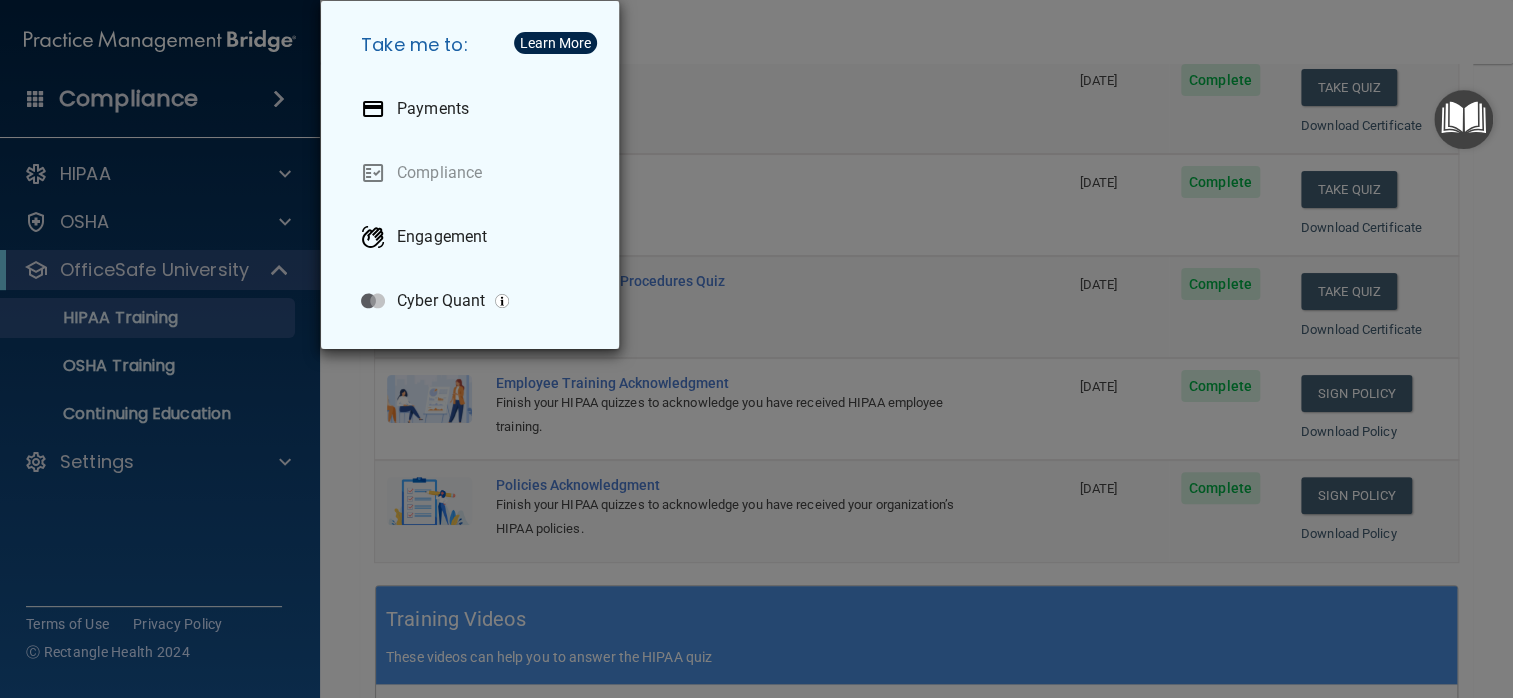 click on "Take me to:" at bounding box center [474, 45] 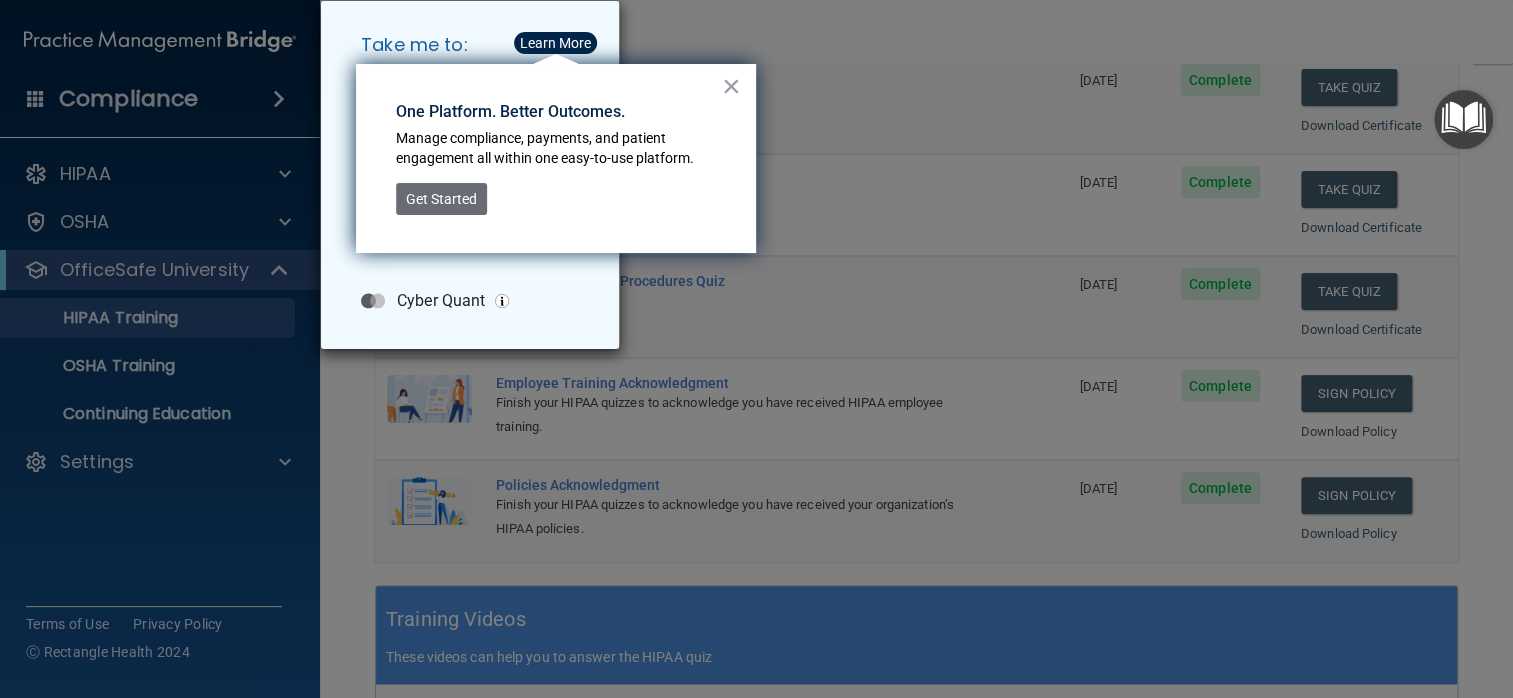 click on "×" at bounding box center (731, 86) 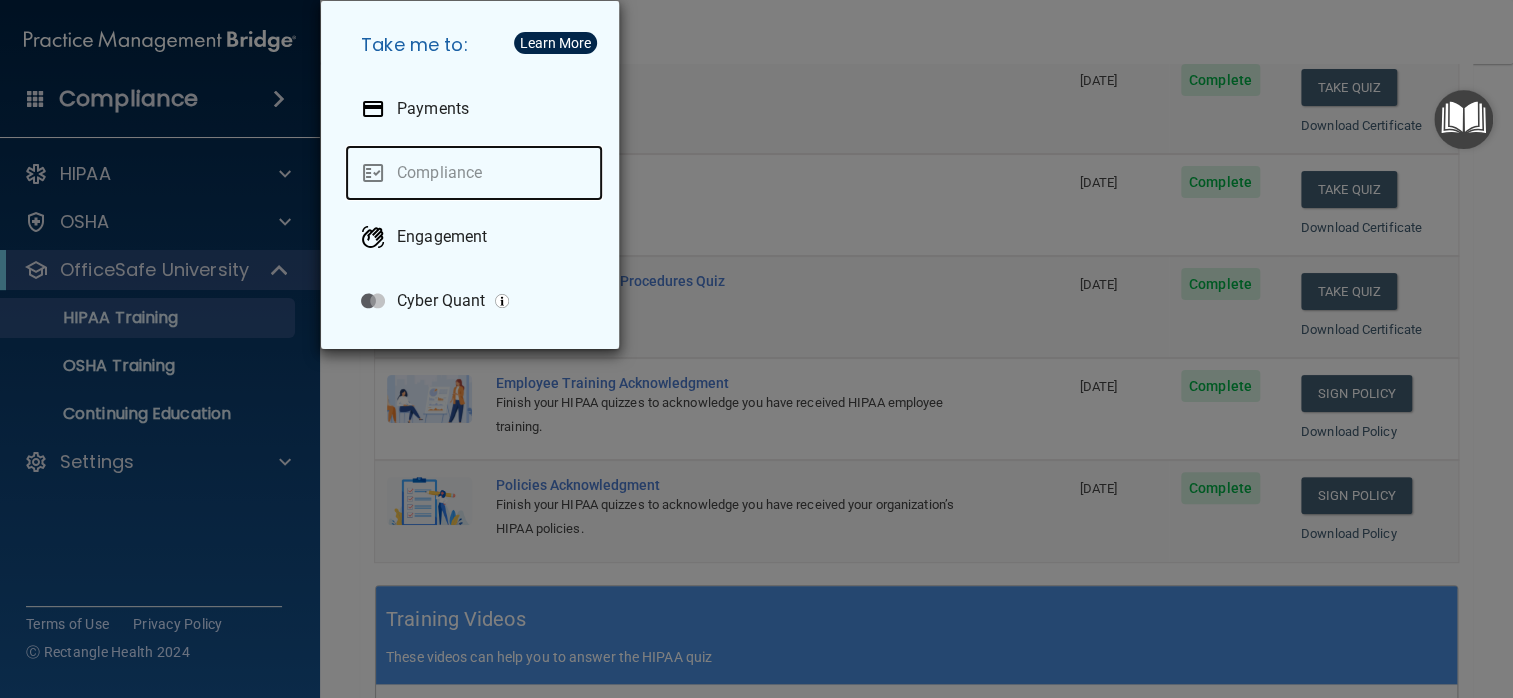 click on "Compliance" at bounding box center [474, 173] 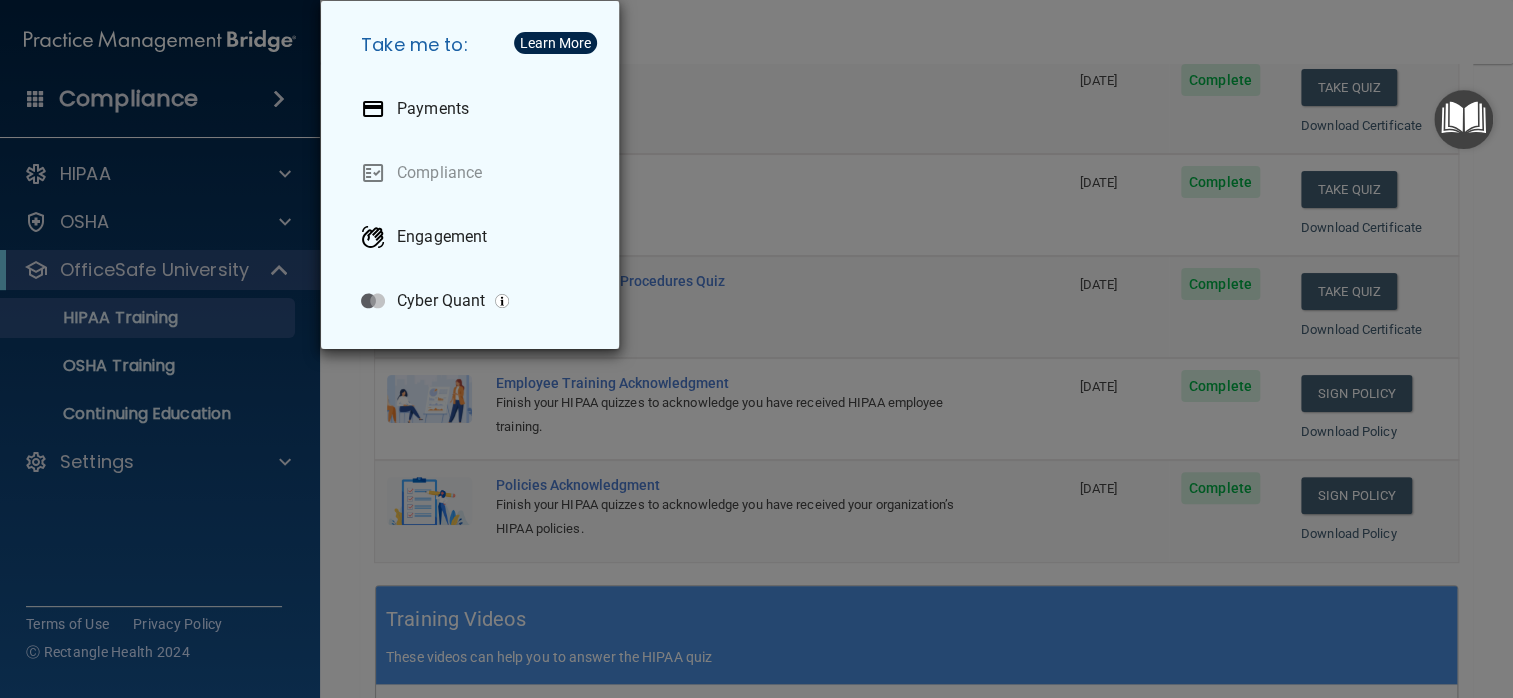 click at bounding box center (1463, 119) 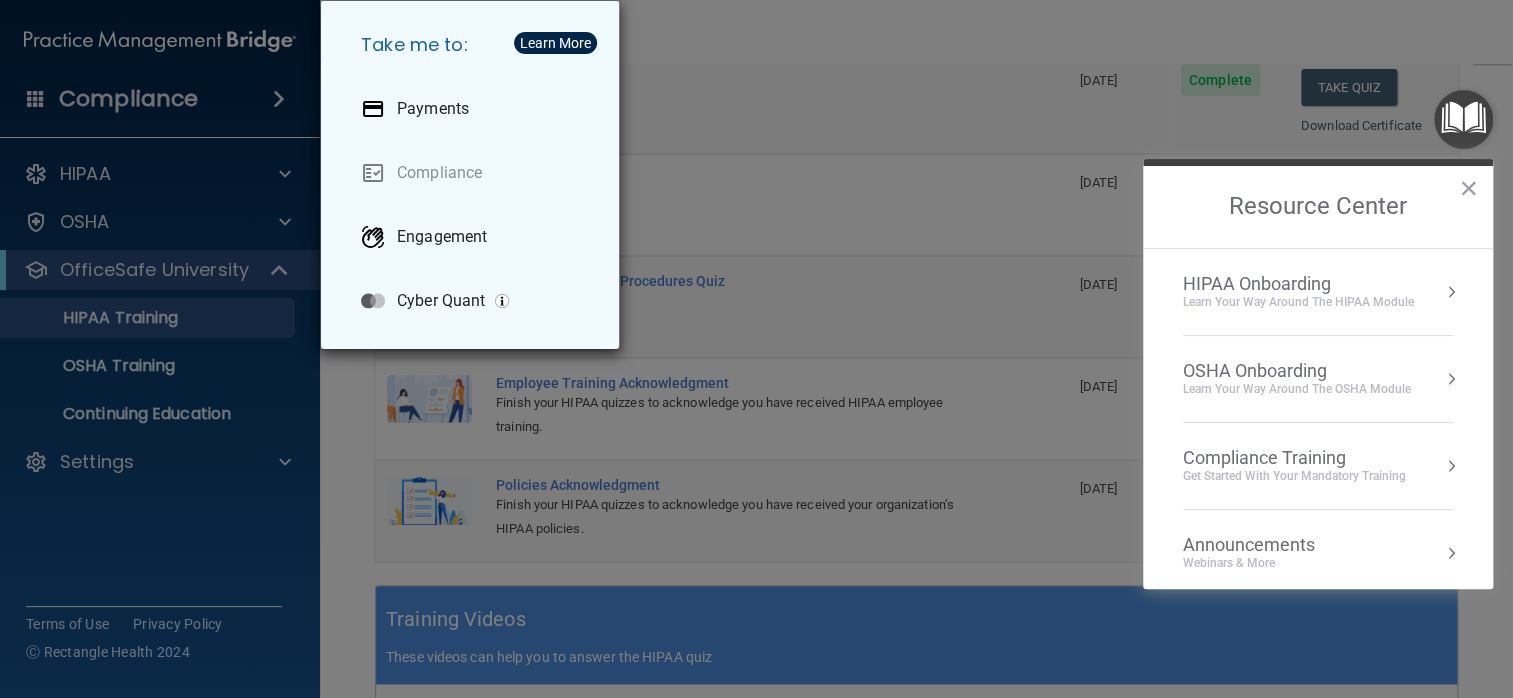 click on "HIPAA Onboarding" at bounding box center [1298, 284] 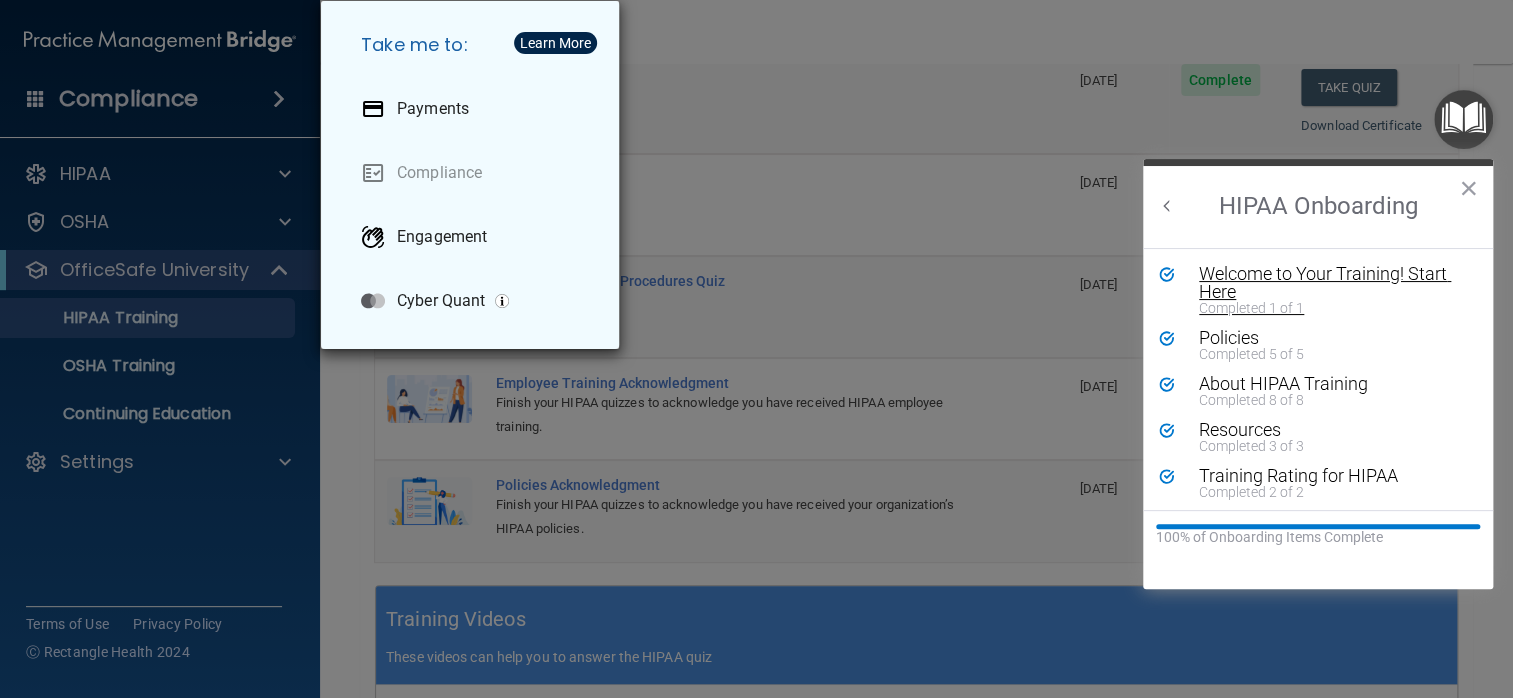 scroll, scrollTop: 0, scrollLeft: 0, axis: both 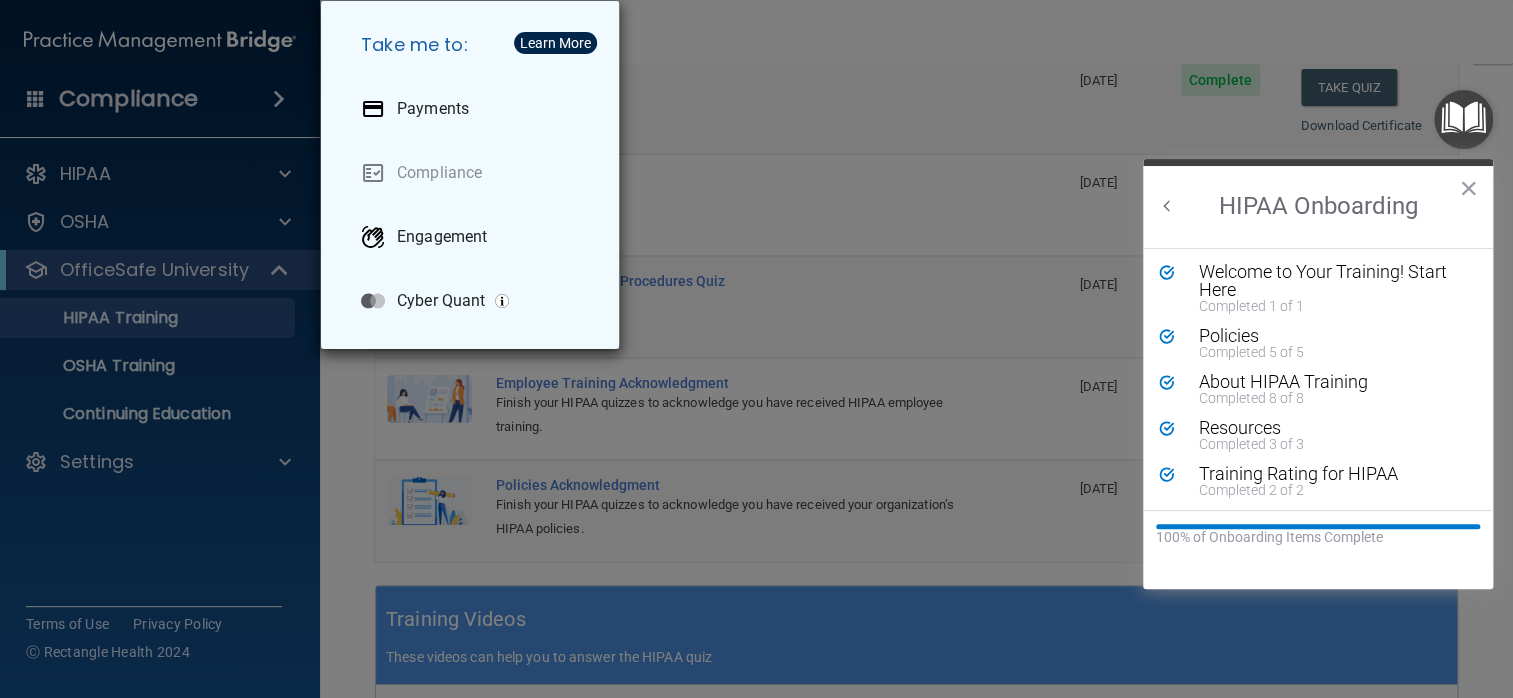 click on "×" at bounding box center [1468, 188] 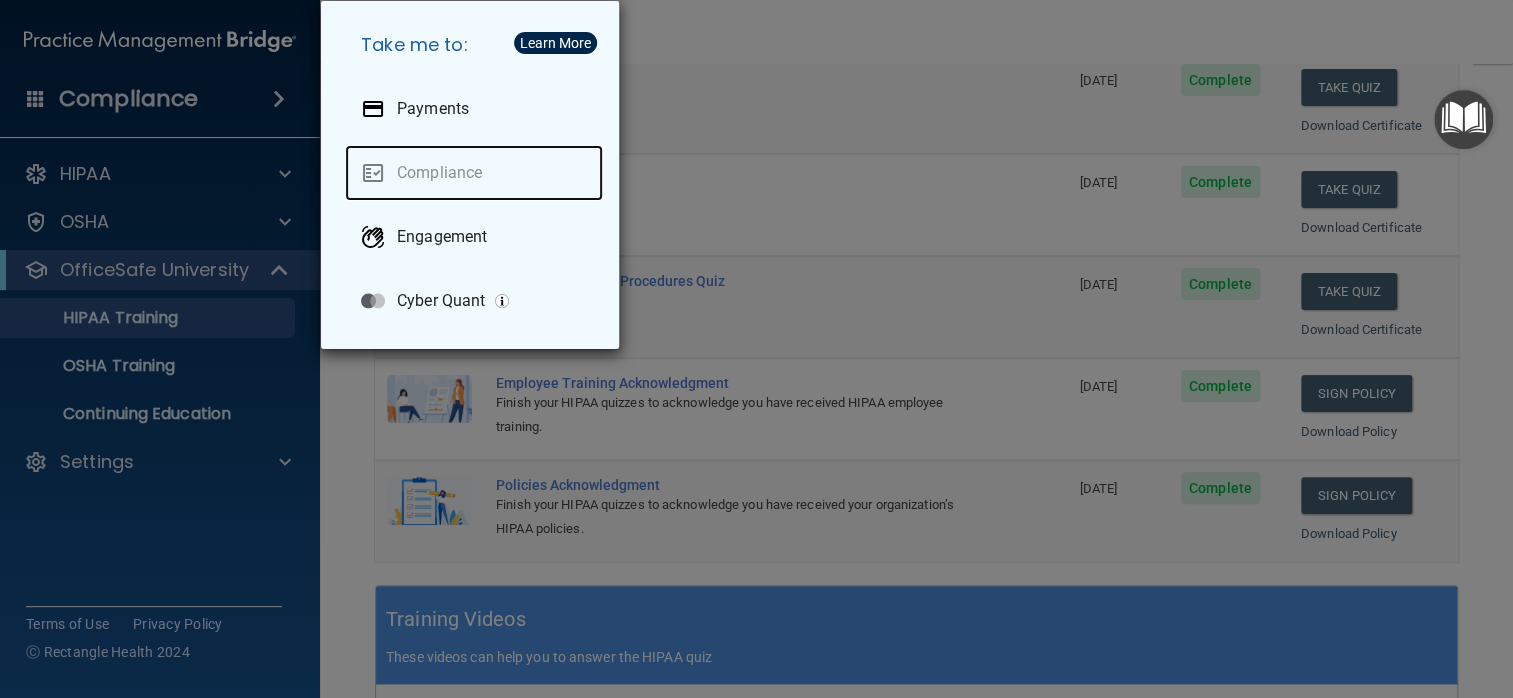 click on "Compliance" at bounding box center (474, 173) 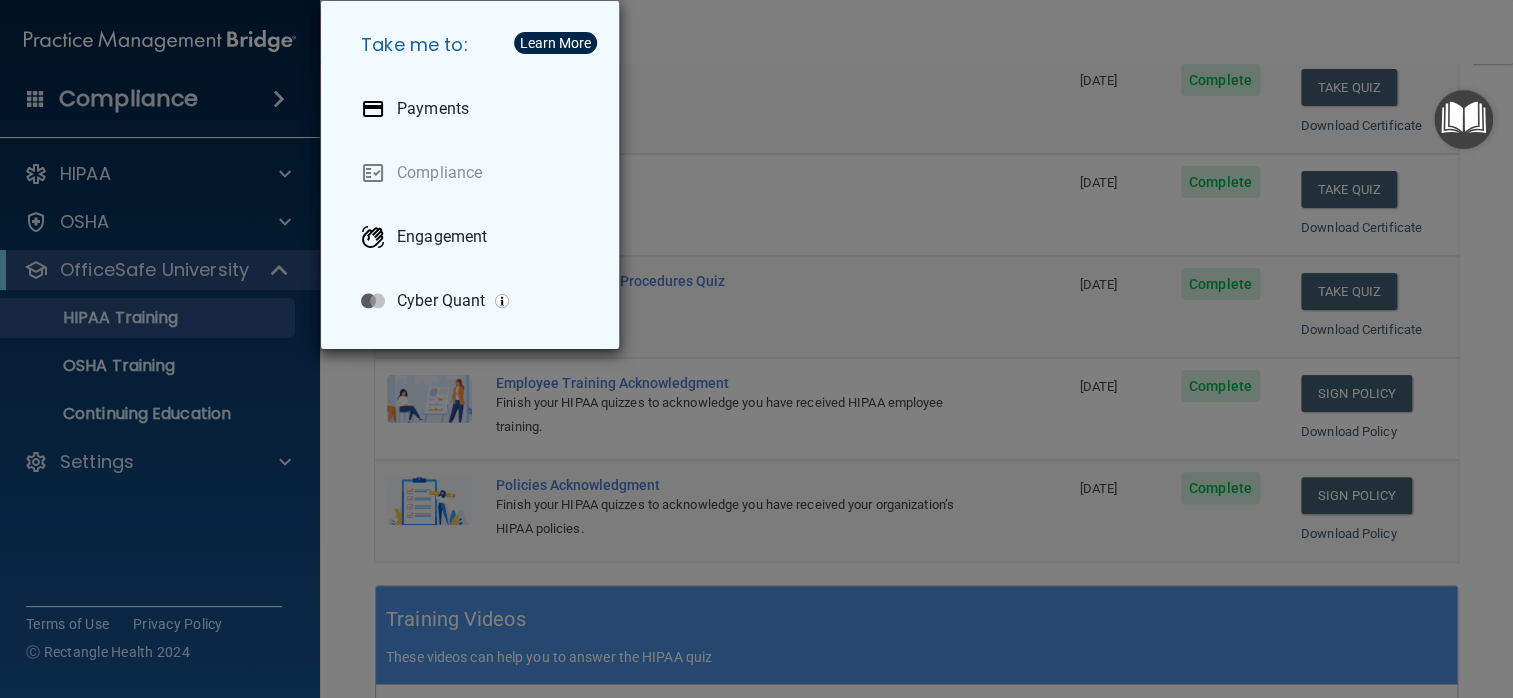 click on "Take me to:             Payments                   Compliance                     Engagement                     Cyber Quant" at bounding box center [756, 349] 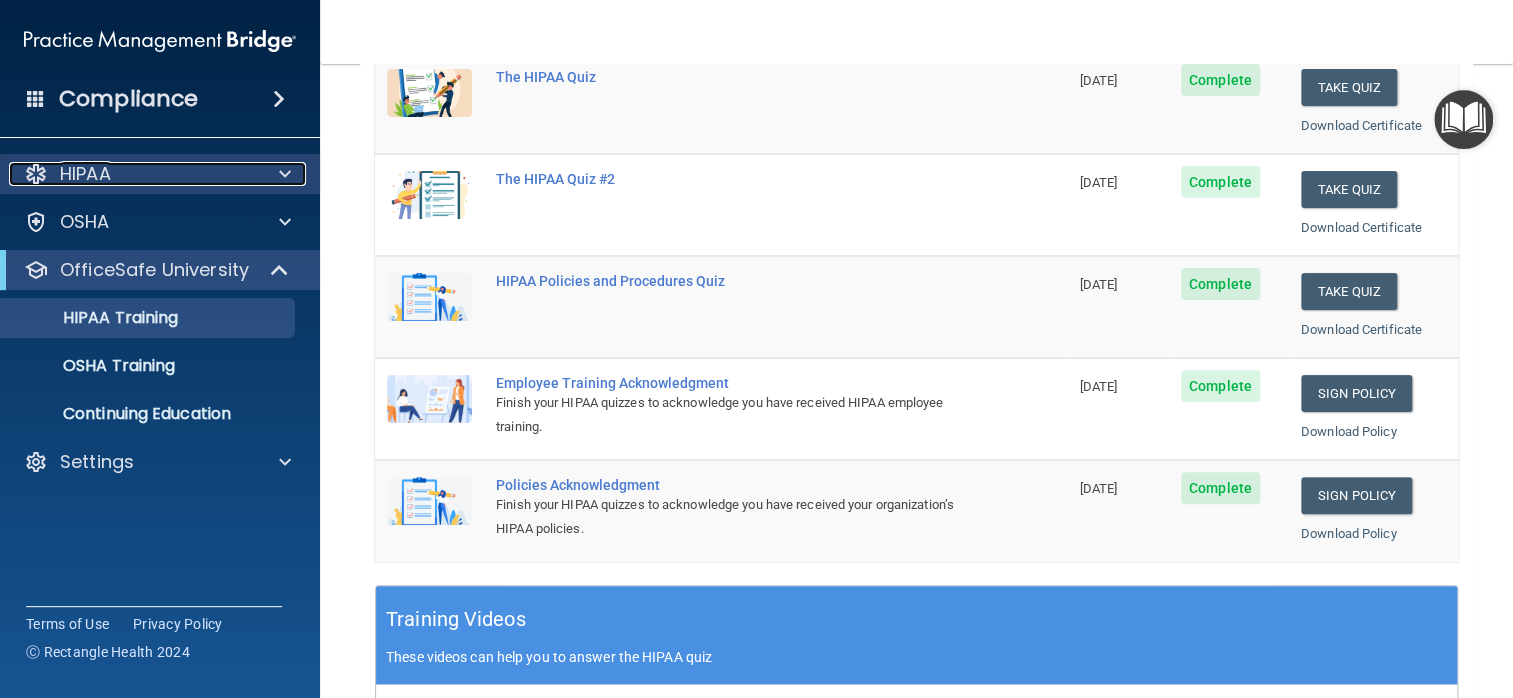 click at bounding box center (282, 174) 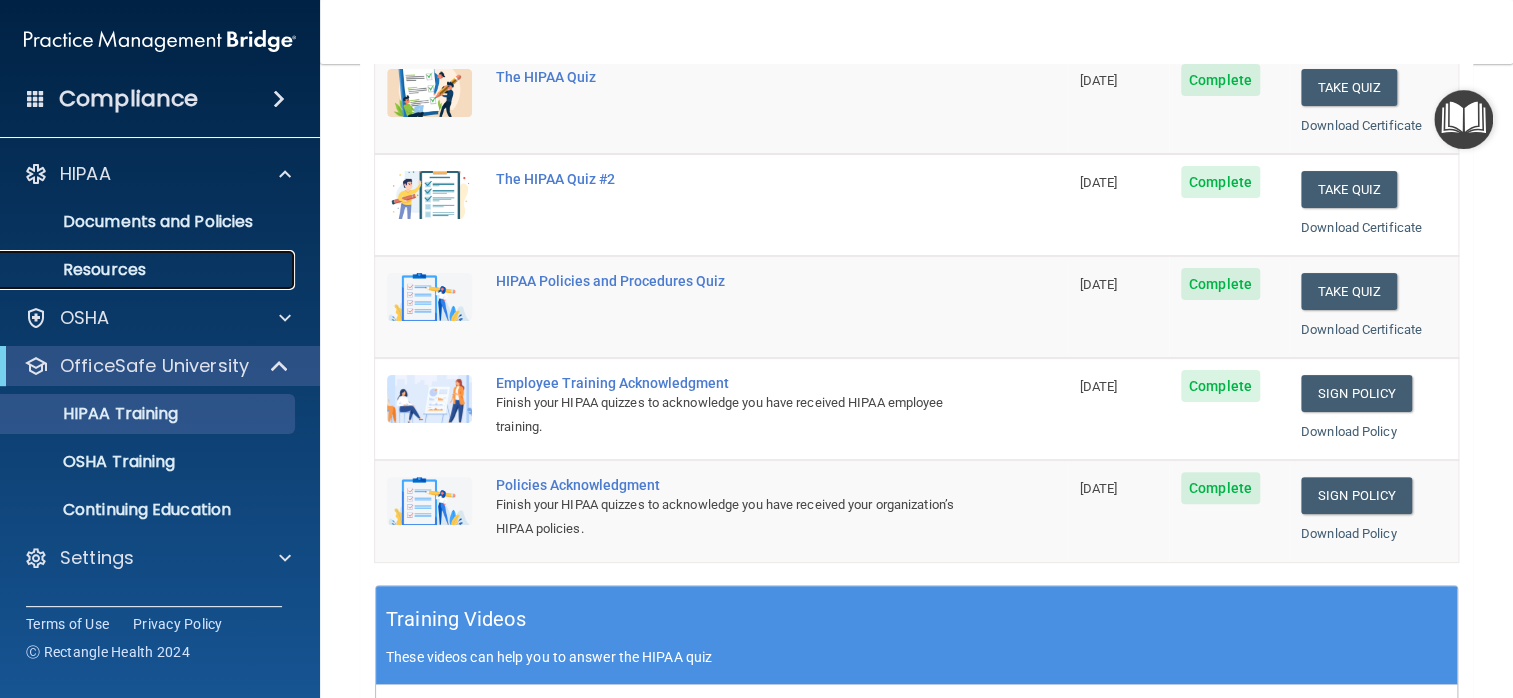 click on "Resources" at bounding box center [149, 270] 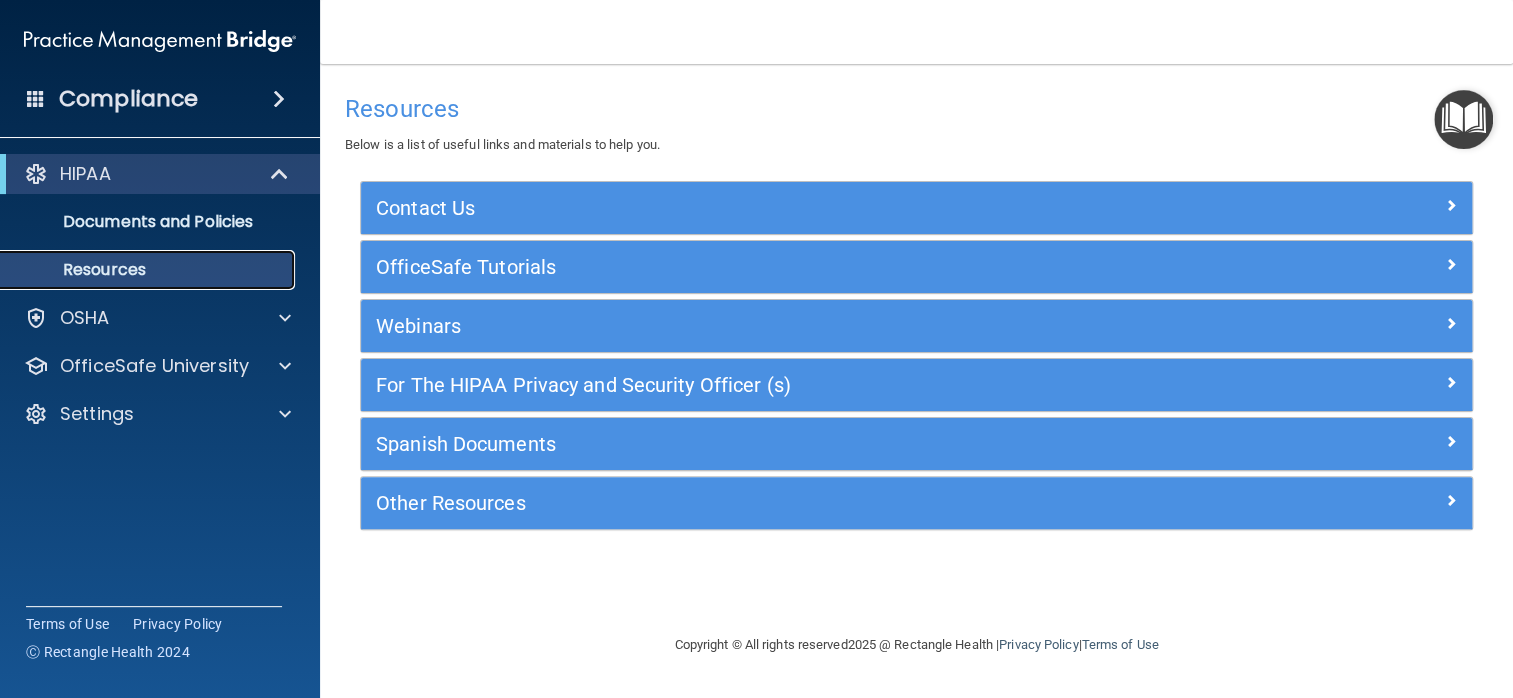 scroll, scrollTop: 0, scrollLeft: 0, axis: both 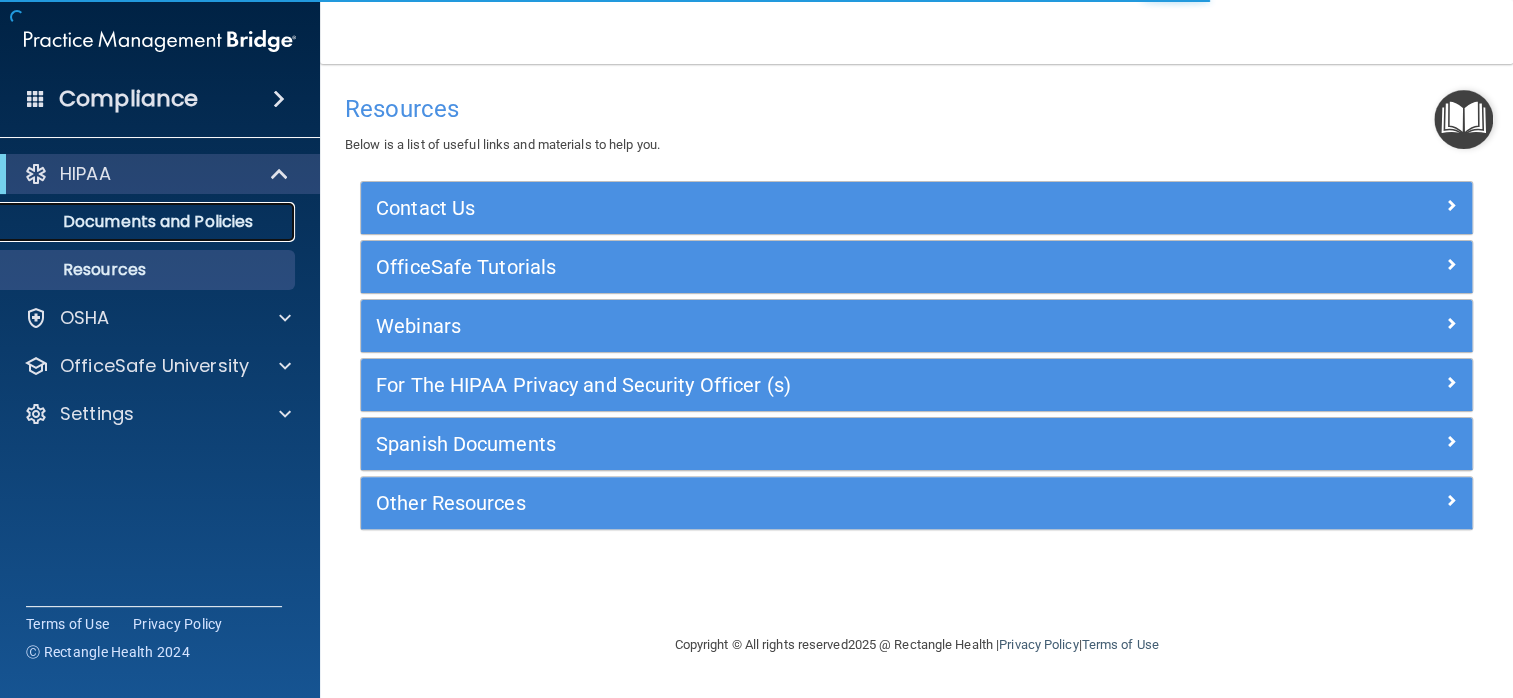 click on "Documents and Policies" at bounding box center [137, 222] 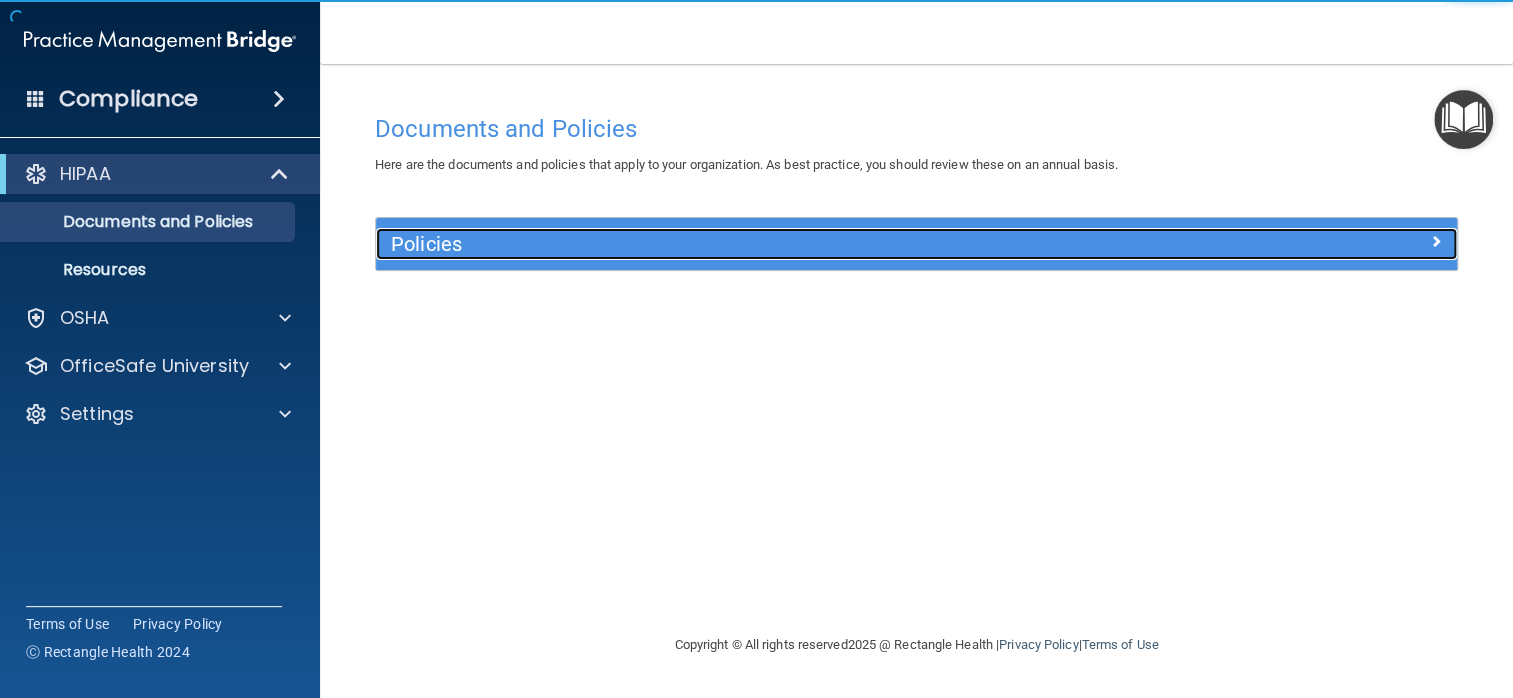 click on "Policies" at bounding box center [781, 244] 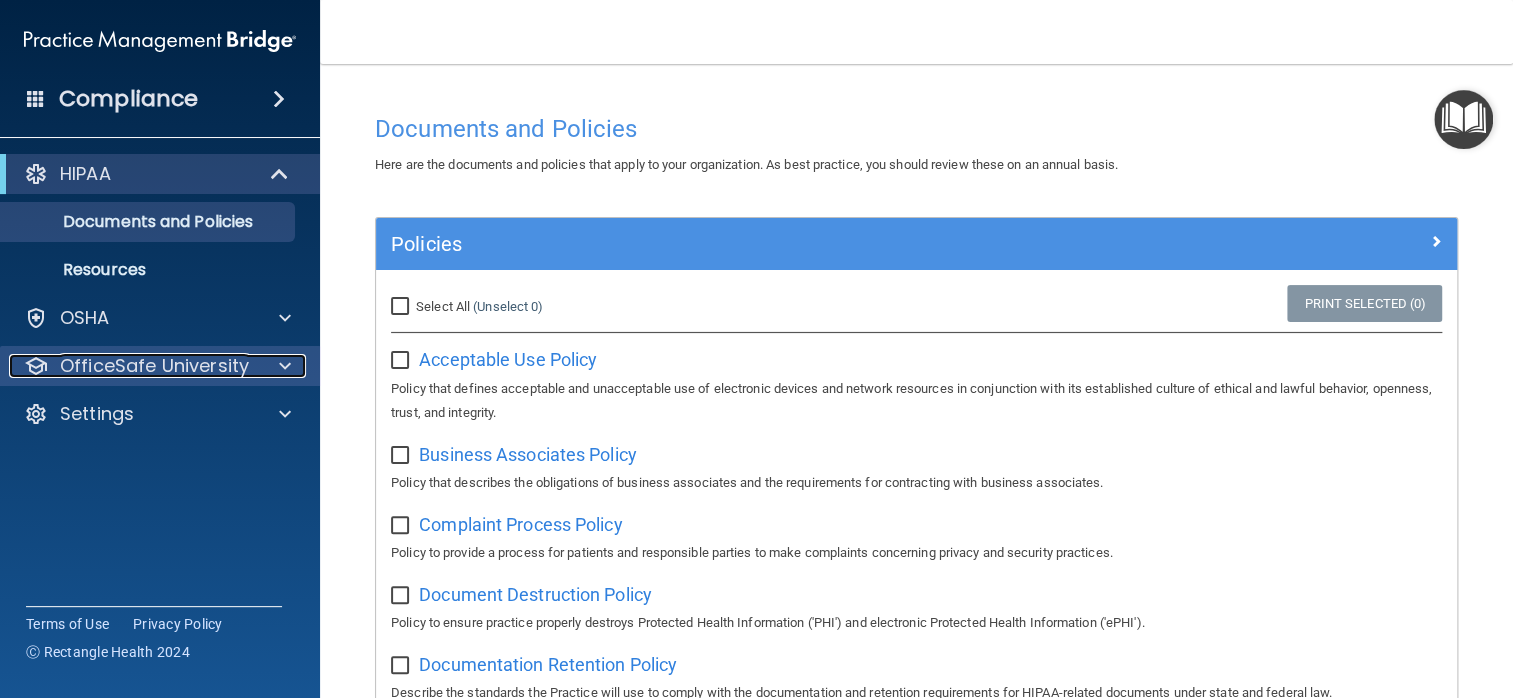 click on "OfficeSafe University" at bounding box center (154, 366) 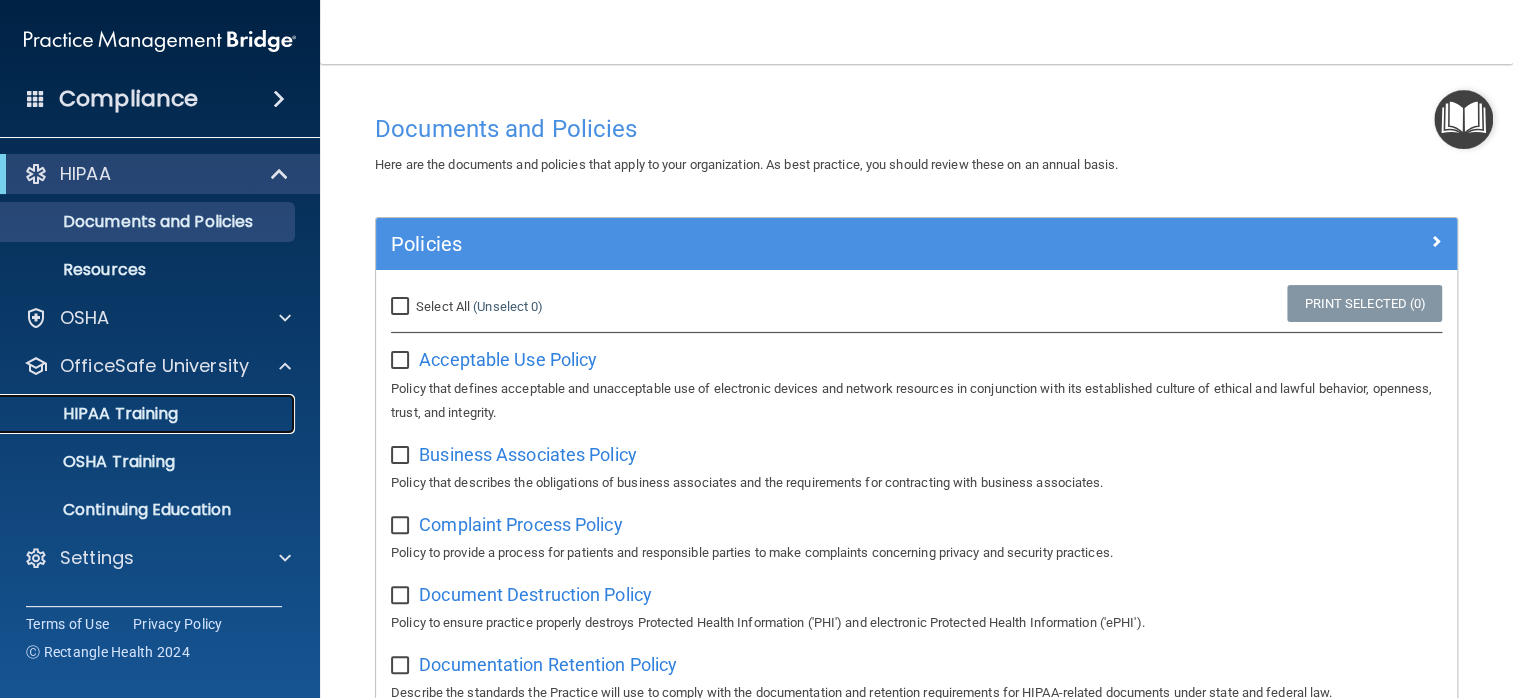 click on "HIPAA Training" at bounding box center (95, 414) 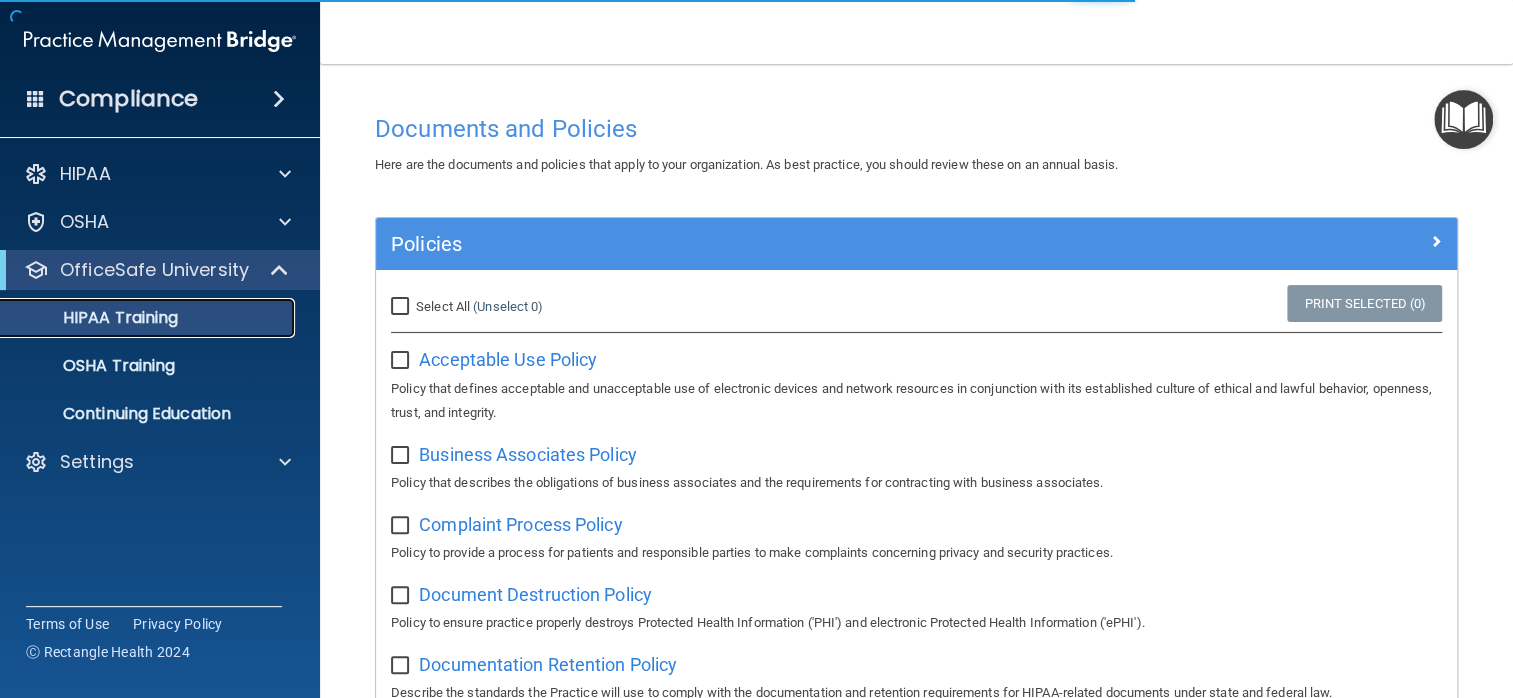 click on "HIPAA Training" at bounding box center [149, 318] 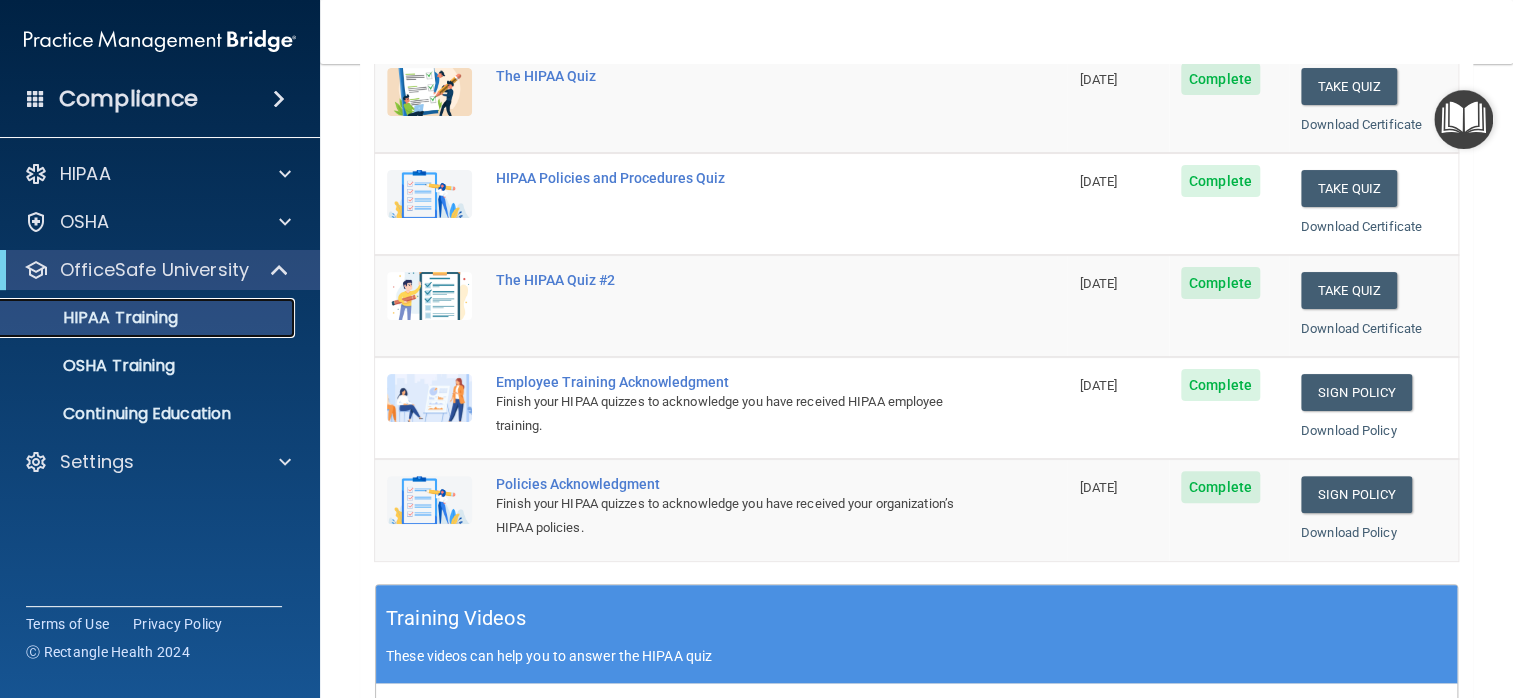 scroll, scrollTop: 0, scrollLeft: 0, axis: both 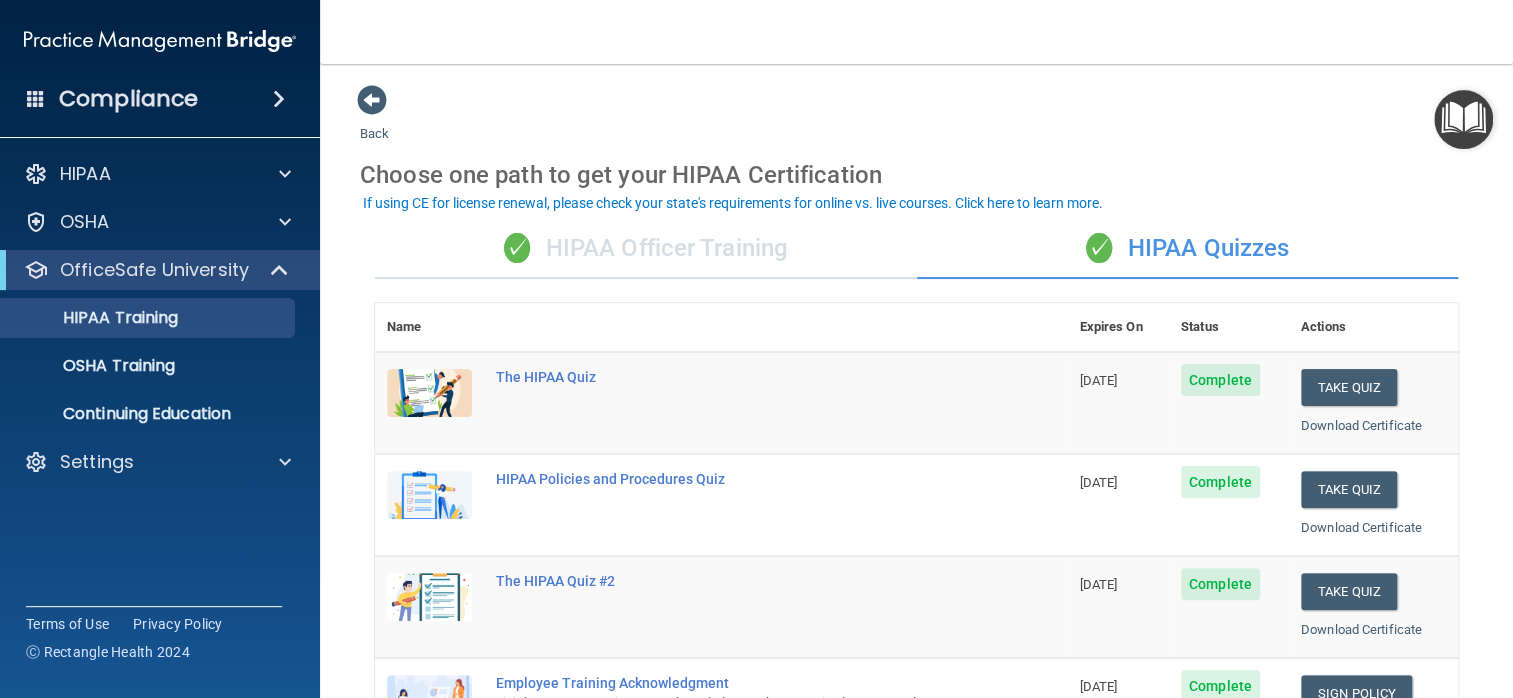 click on "✓   HIPAA Officer Training" at bounding box center [646, 249] 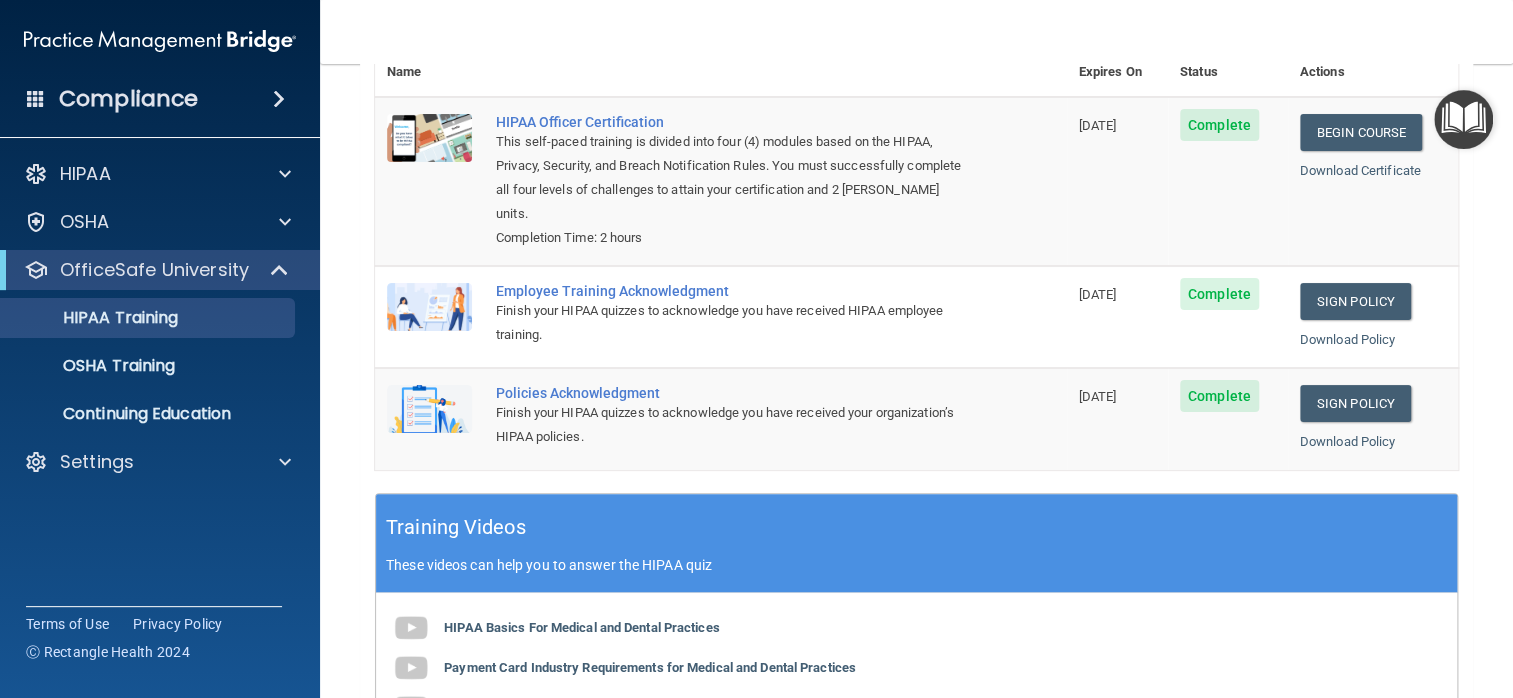 scroll, scrollTop: 300, scrollLeft: 0, axis: vertical 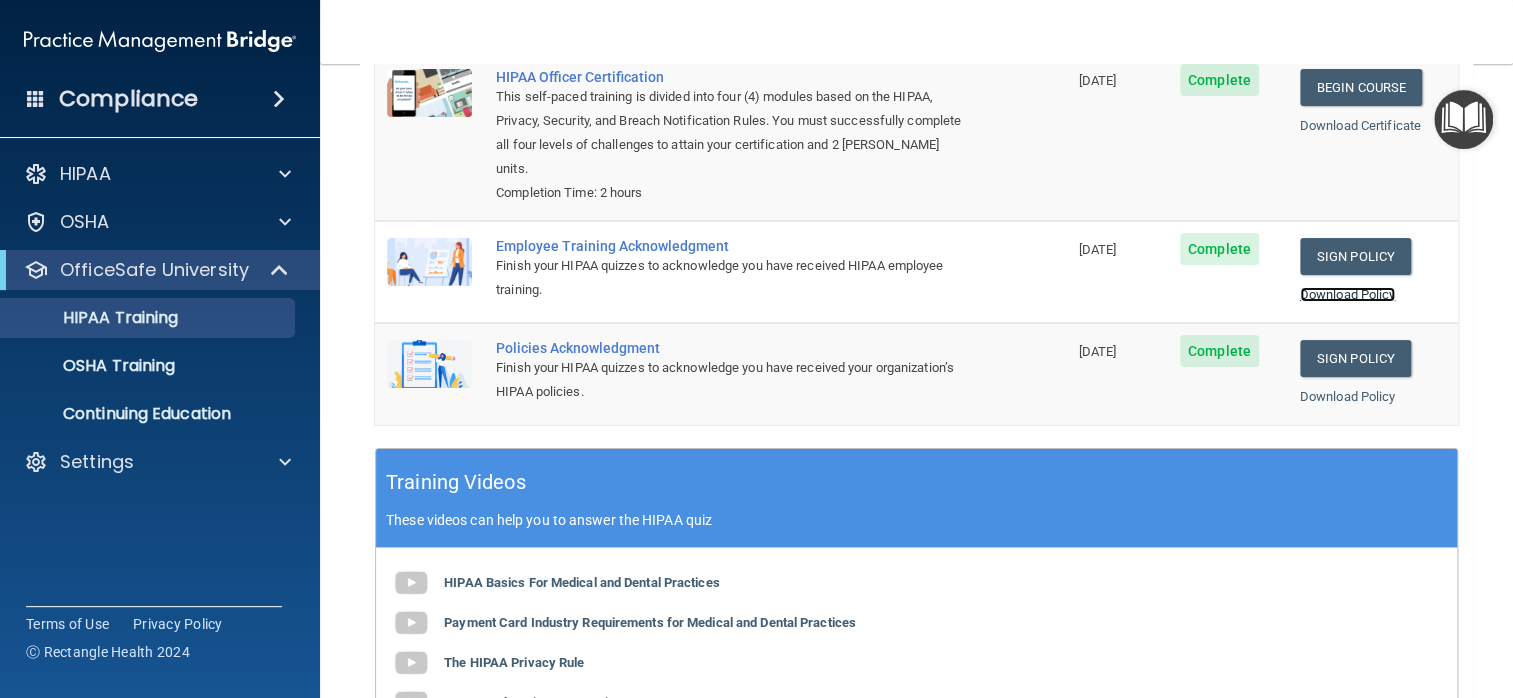 click on "Download Policy" at bounding box center [1348, 294] 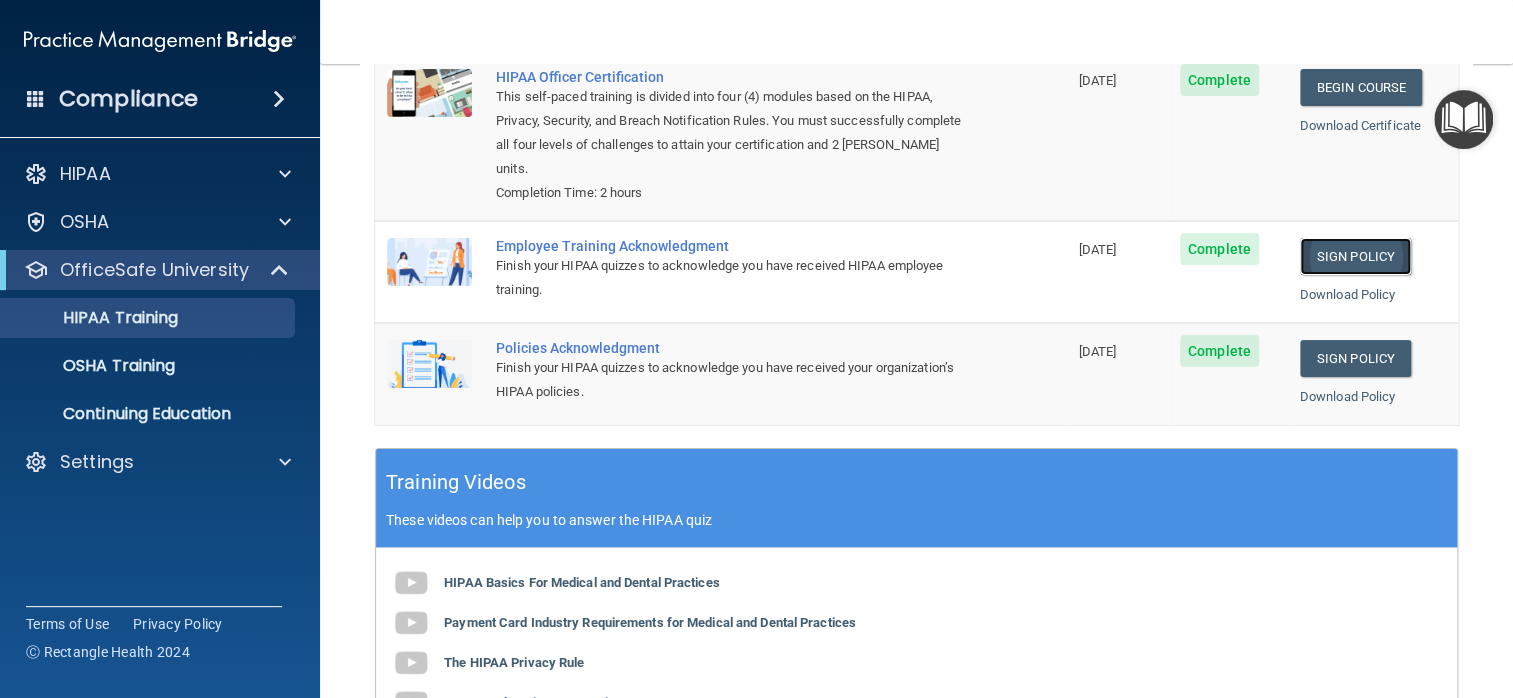 click on "Sign Policy" at bounding box center (1355, 256) 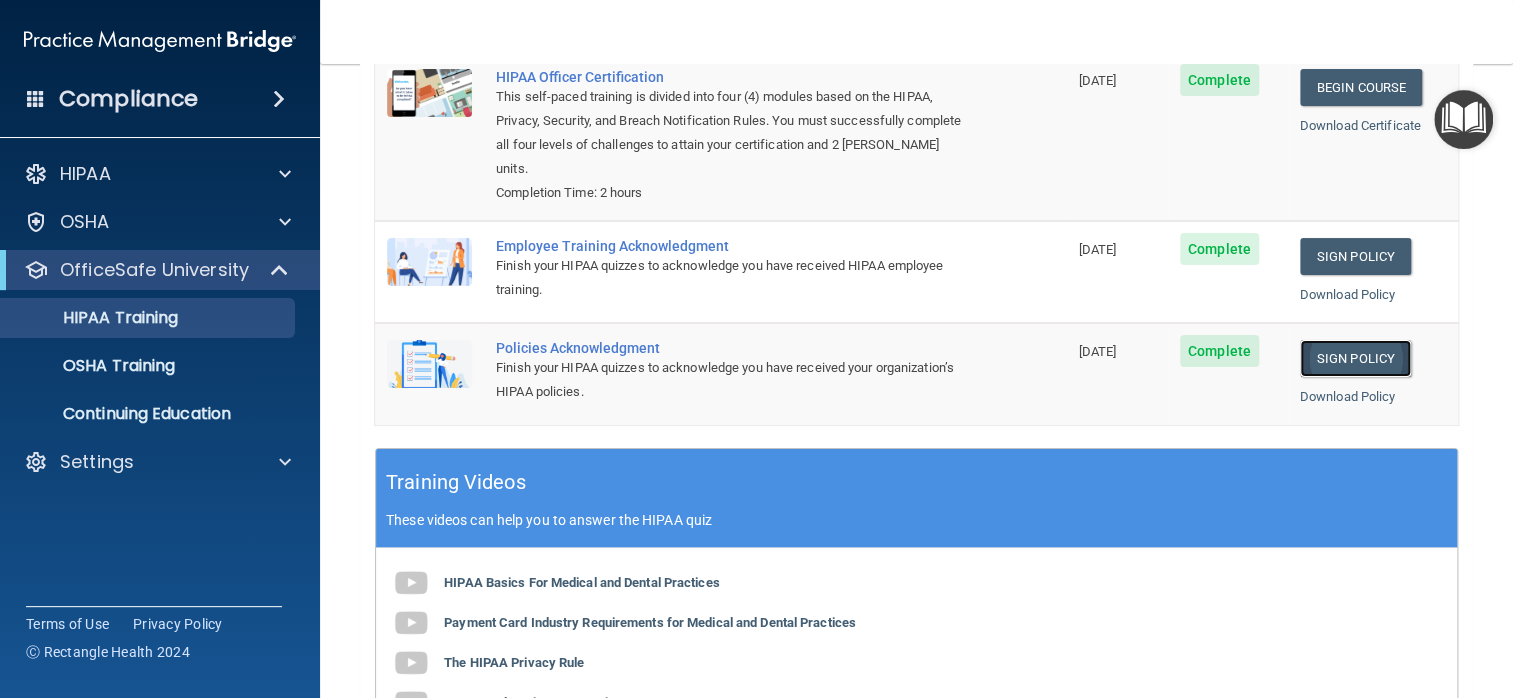 click on "Sign Policy" at bounding box center [1355, 358] 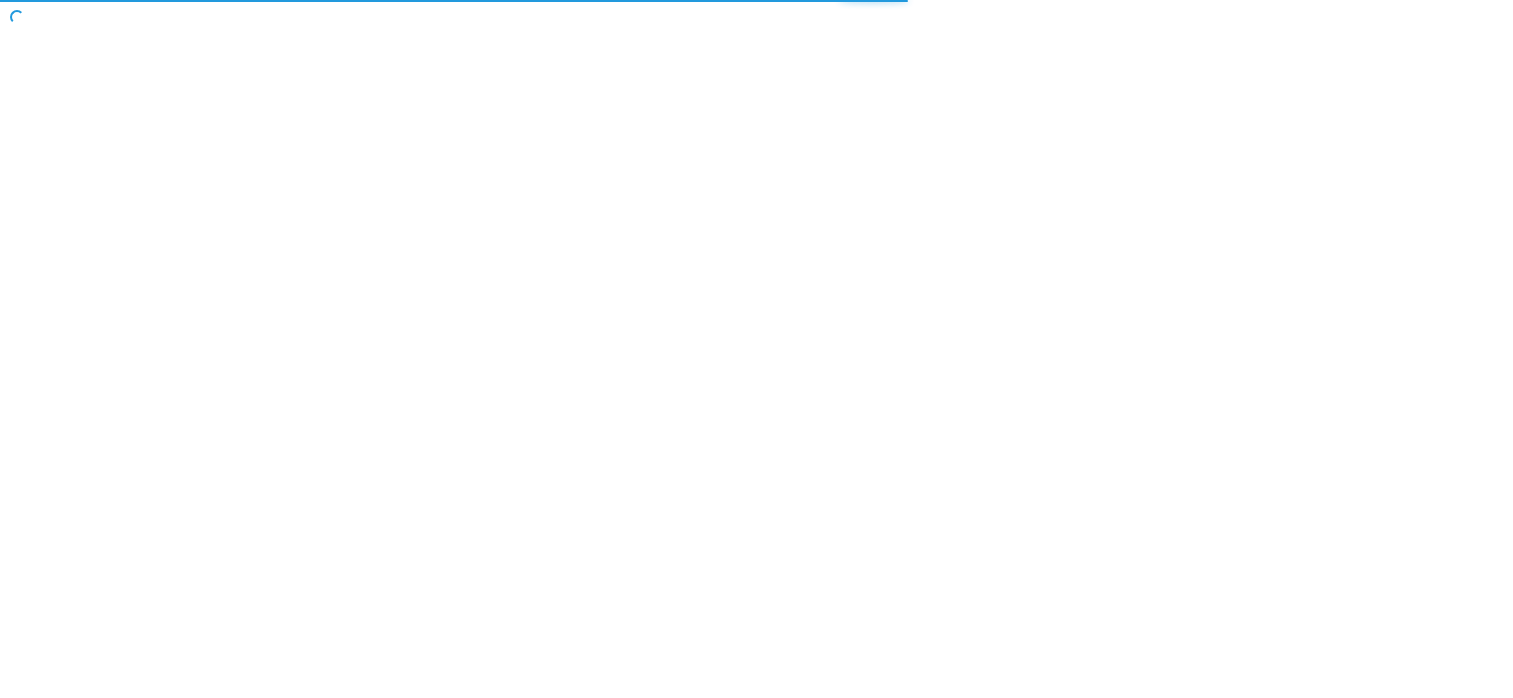 scroll, scrollTop: 0, scrollLeft: 0, axis: both 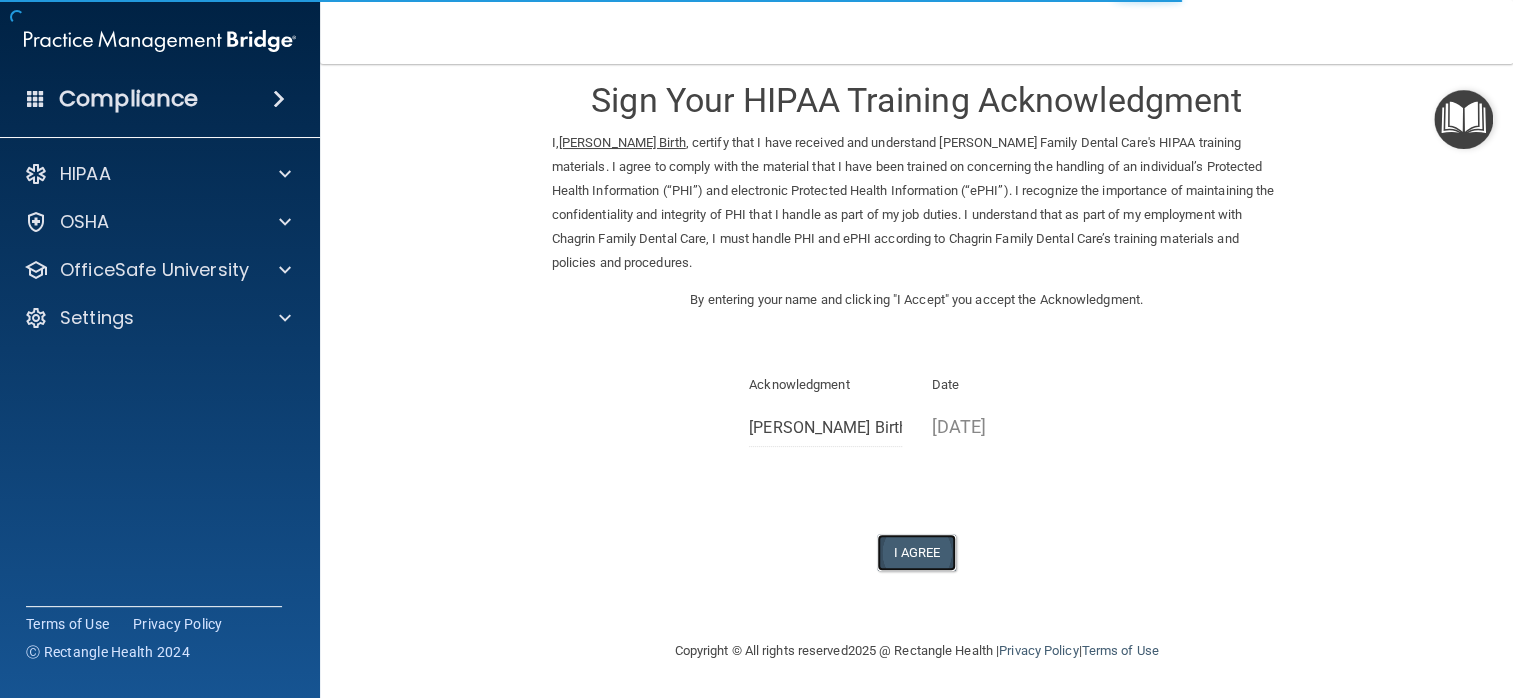 click on "I Agree" at bounding box center [917, 552] 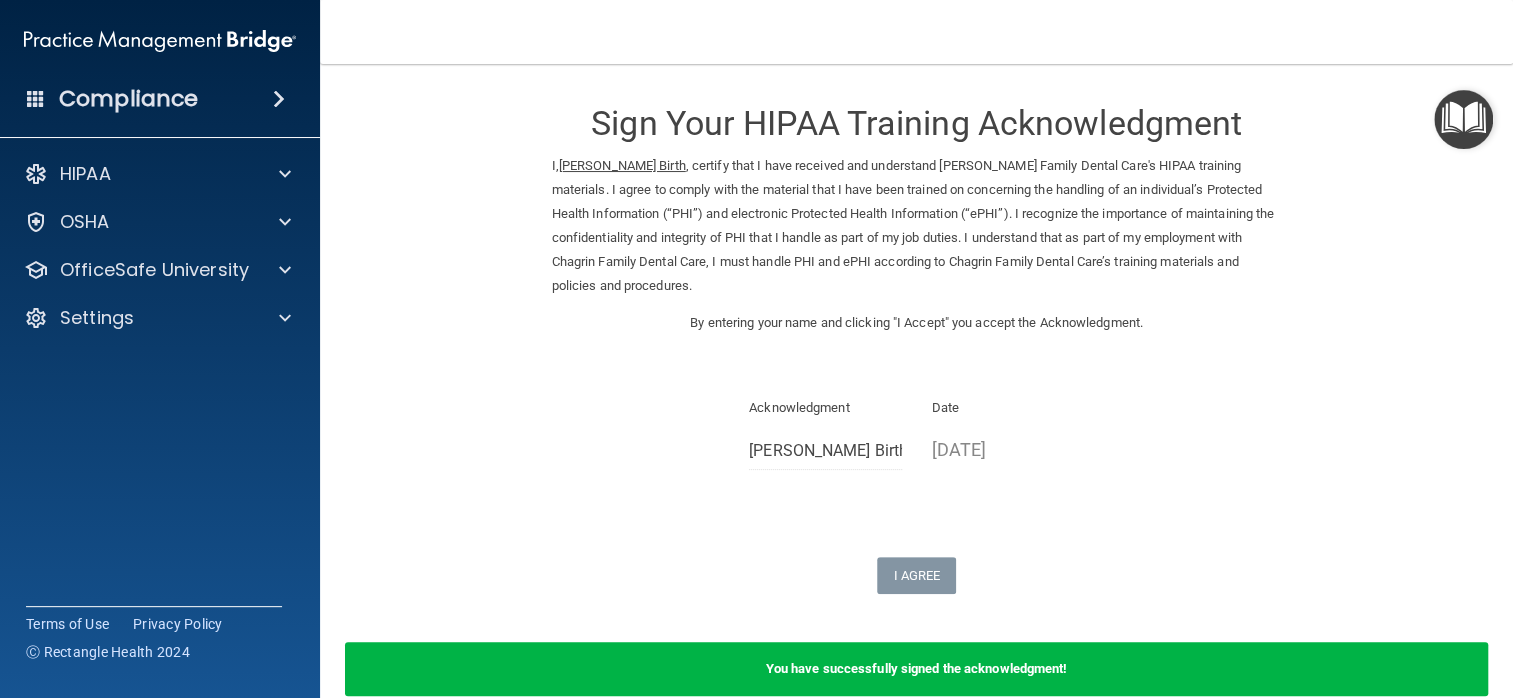 scroll, scrollTop: 0, scrollLeft: 0, axis: both 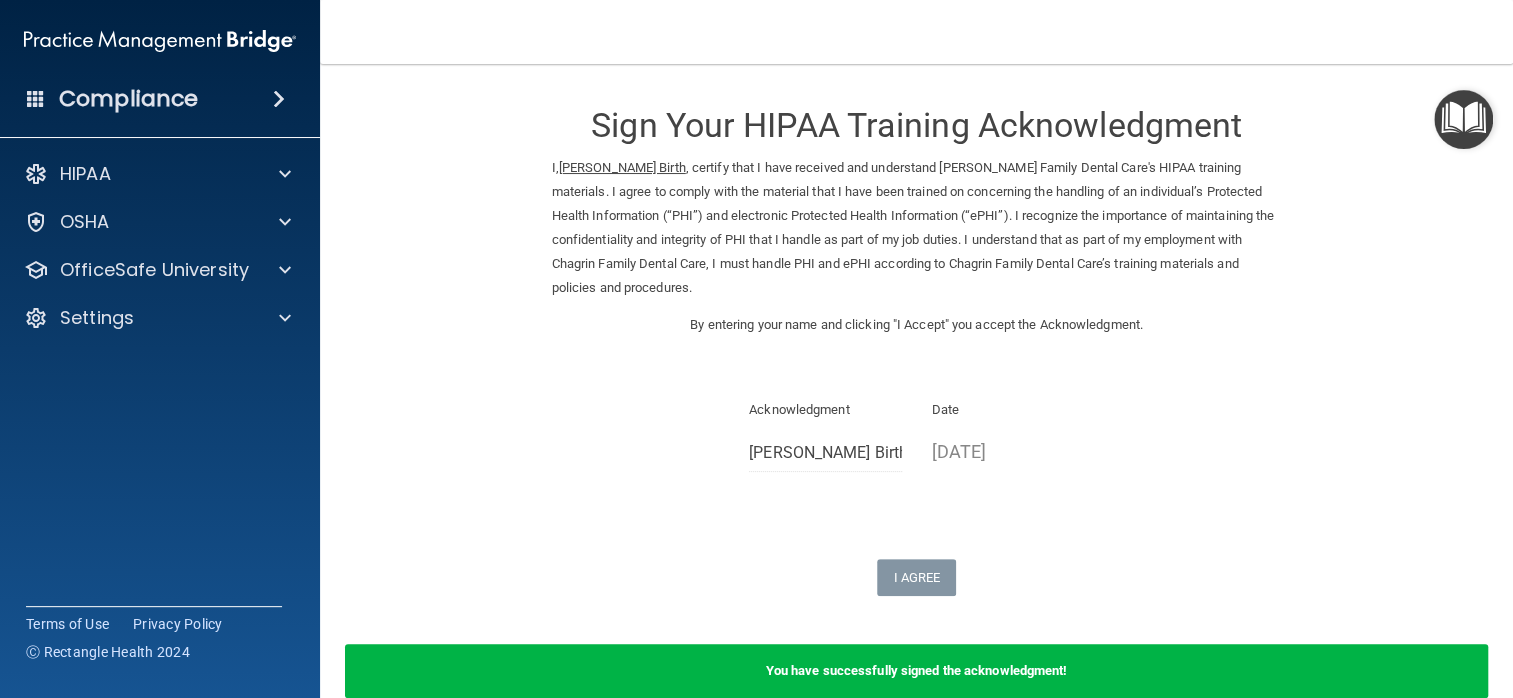 click at bounding box center [1463, 119] 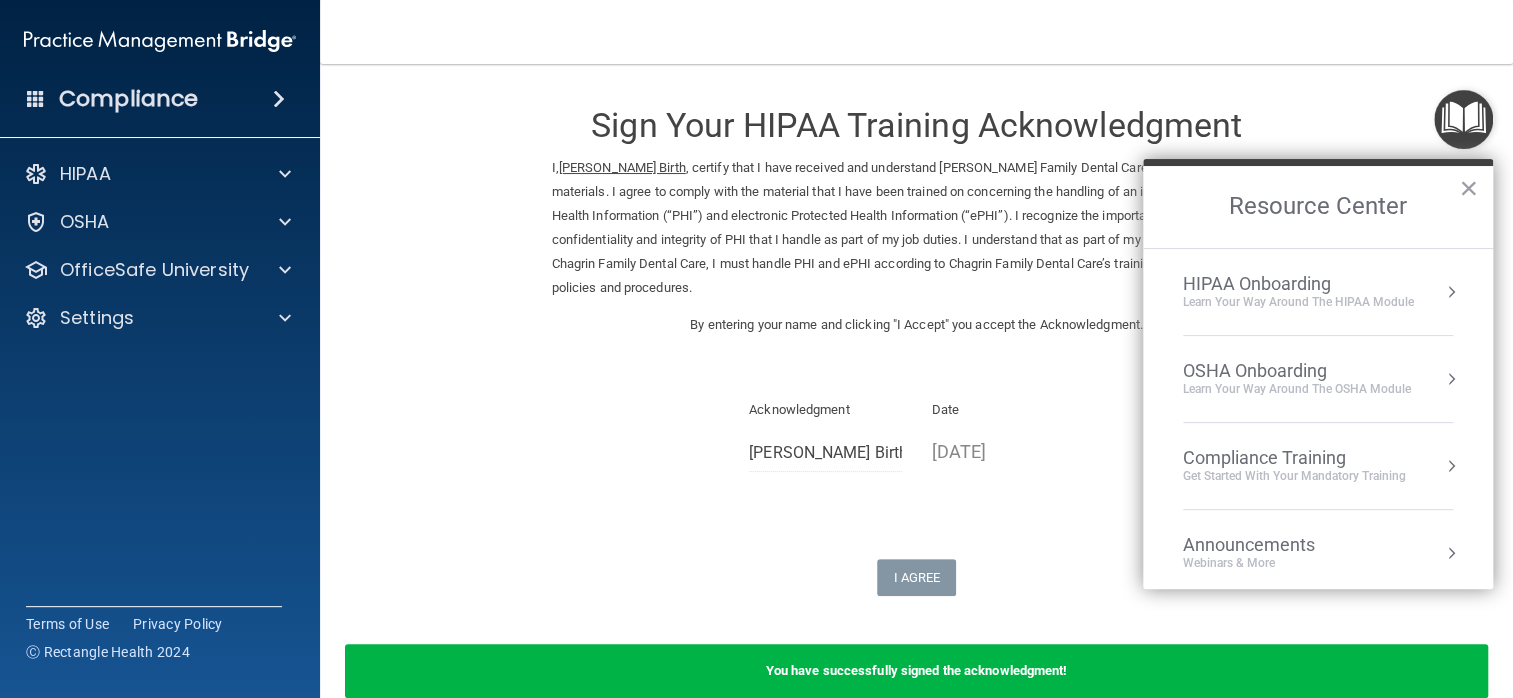 click on "Sign Your HIPAA Training Acknowledgment             I,  Mackenzie Birth , certify that I have received and understand Chagrin Family Dental Care's HIPAA training materials. I agree to comply with the material that I have been trained on concerning the handling of an individual’s Protected Health Information (“PHI”) and electronic Protected Health Information (“ePHI”). I recognize the importance of maintaining the confidentiality and integrity of PHI that I handle as part of my job duties. I understand that as part of my employment with Chagrin Family Dental Care, I must handle PHI and ePHI according to Chagrin Family Dental Care’s training materials and policies and procedures.          By entering your name and clicking "I Accept" you accept the Acknowledgment.                 Acknowledgment   Mackenzie Birth           Date    07/22/2025                  I Agree" at bounding box center (917, 340) 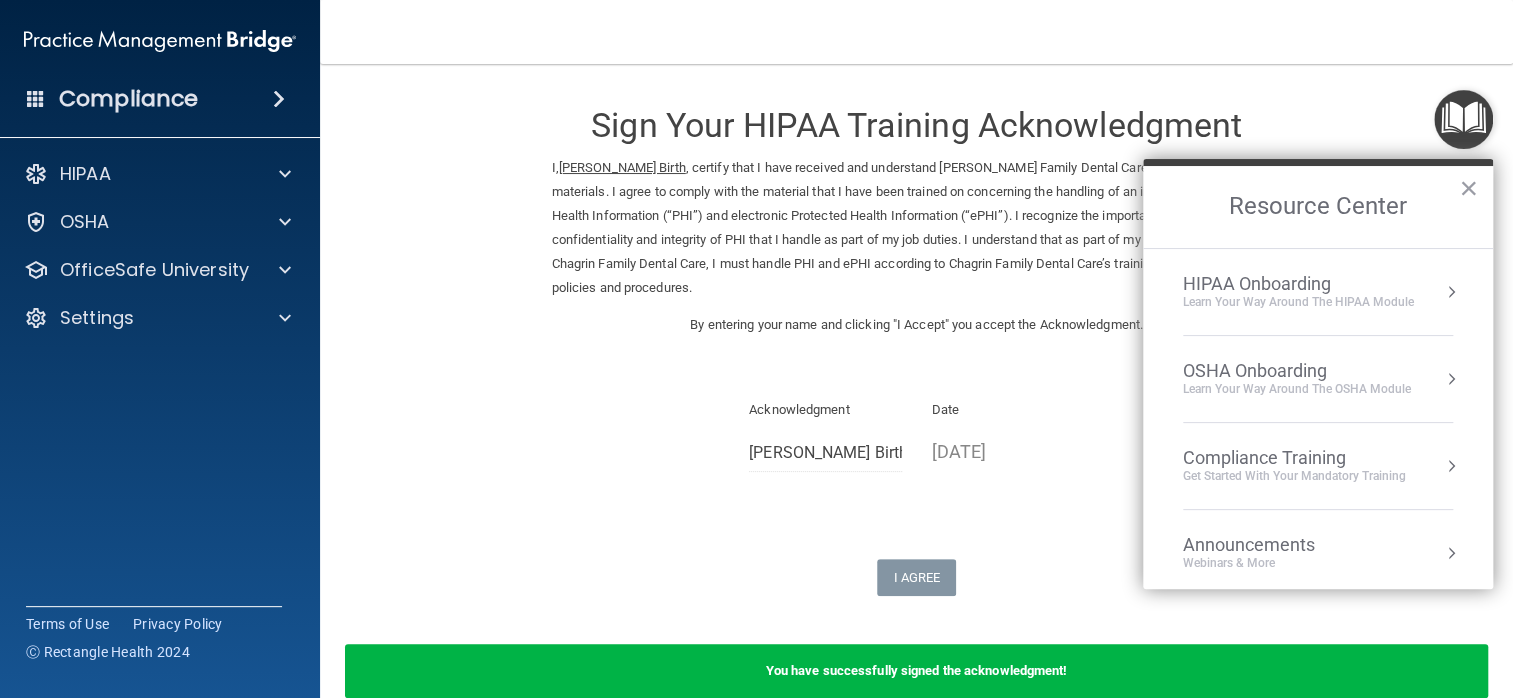 click on "Acknowledgment" at bounding box center (825, 410) 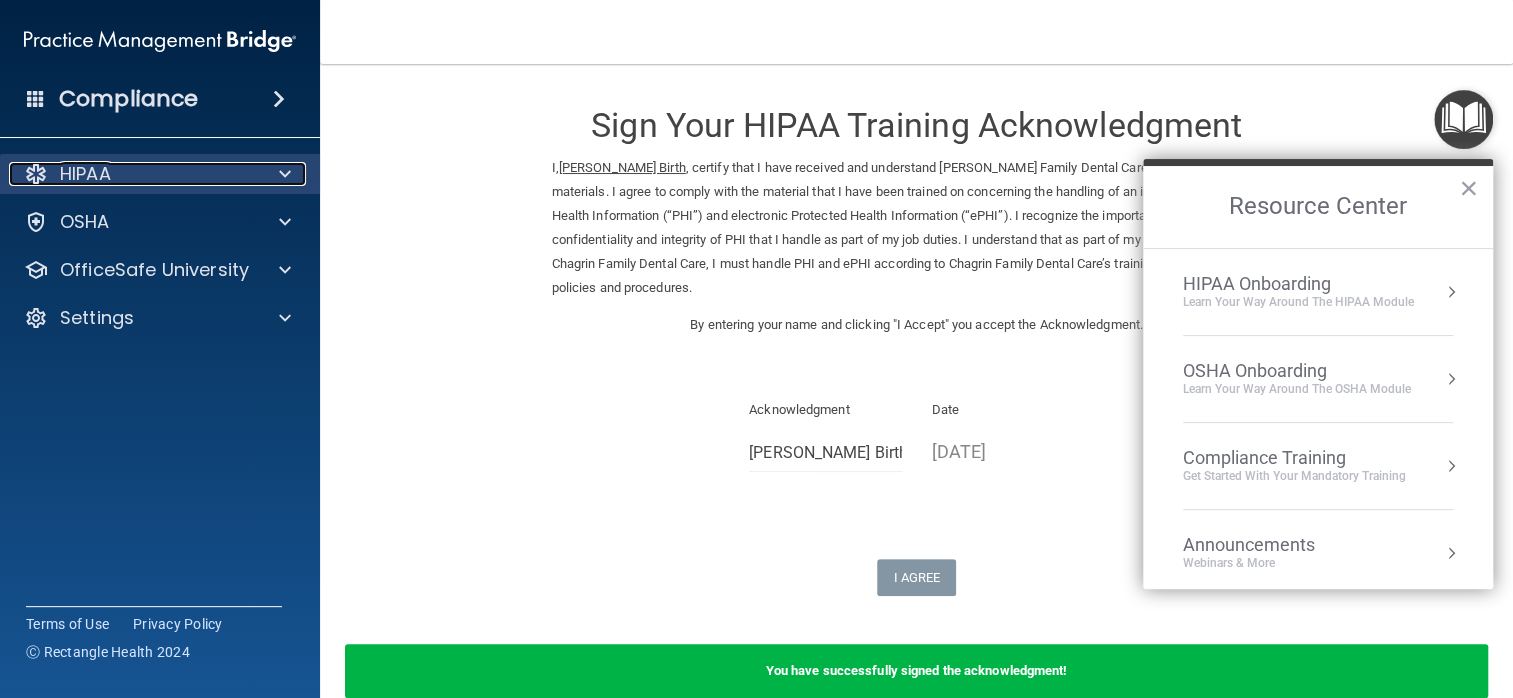 click at bounding box center [285, 174] 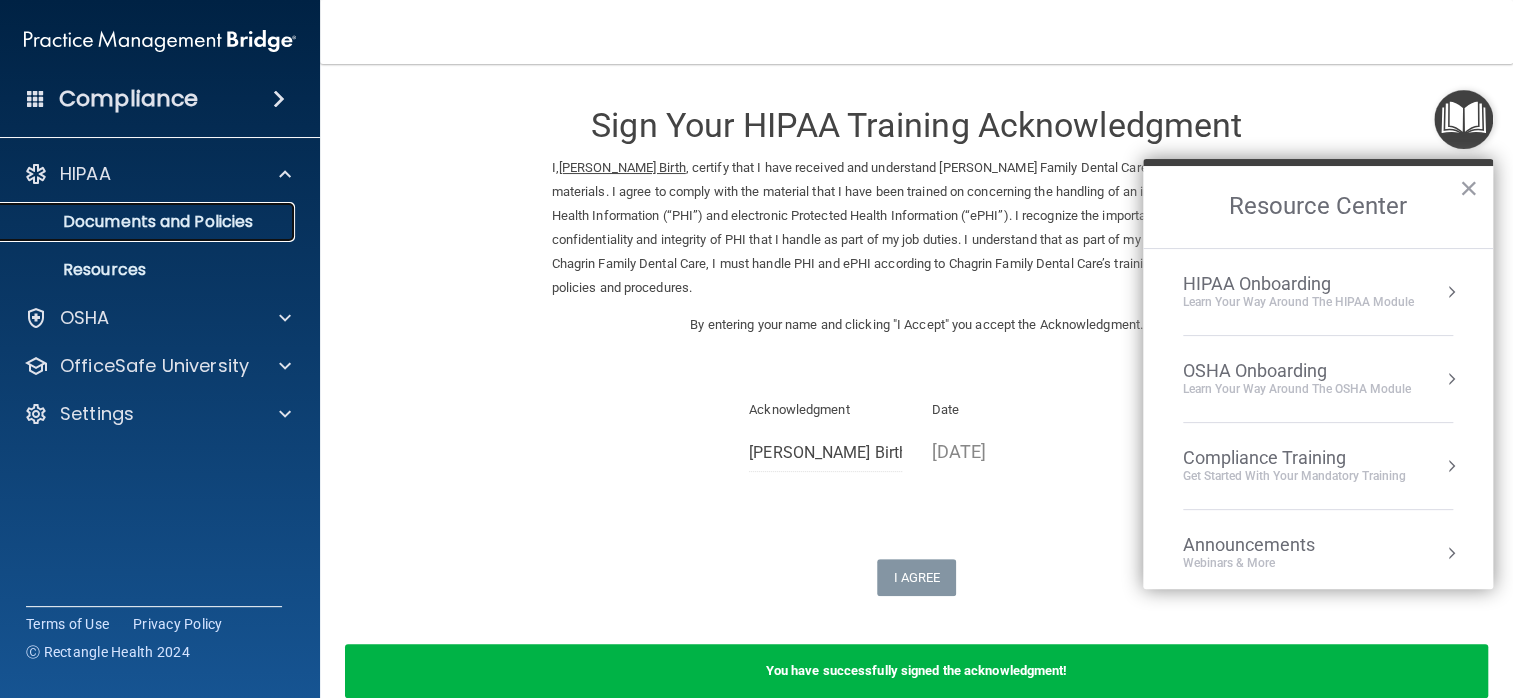 click on "Documents and Policies" at bounding box center (149, 222) 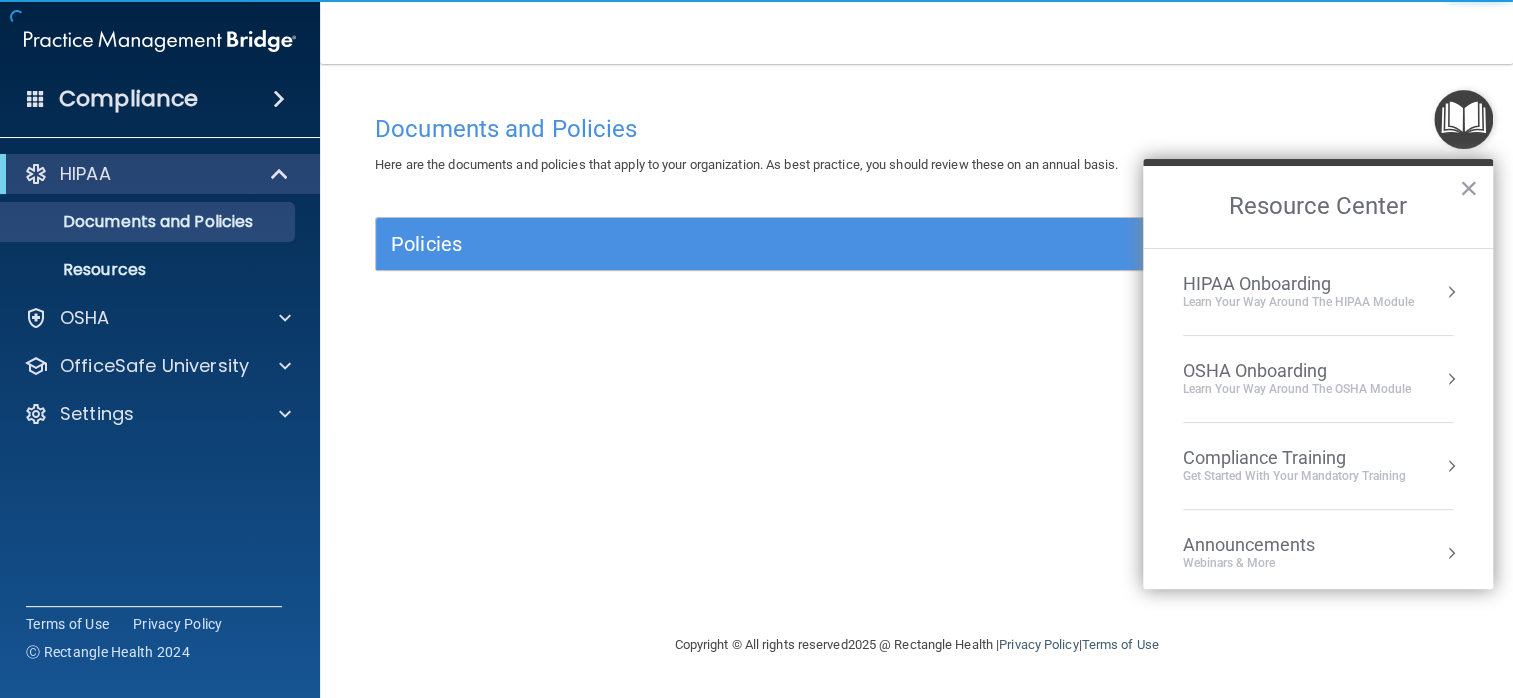 click on "×" at bounding box center [1468, 188] 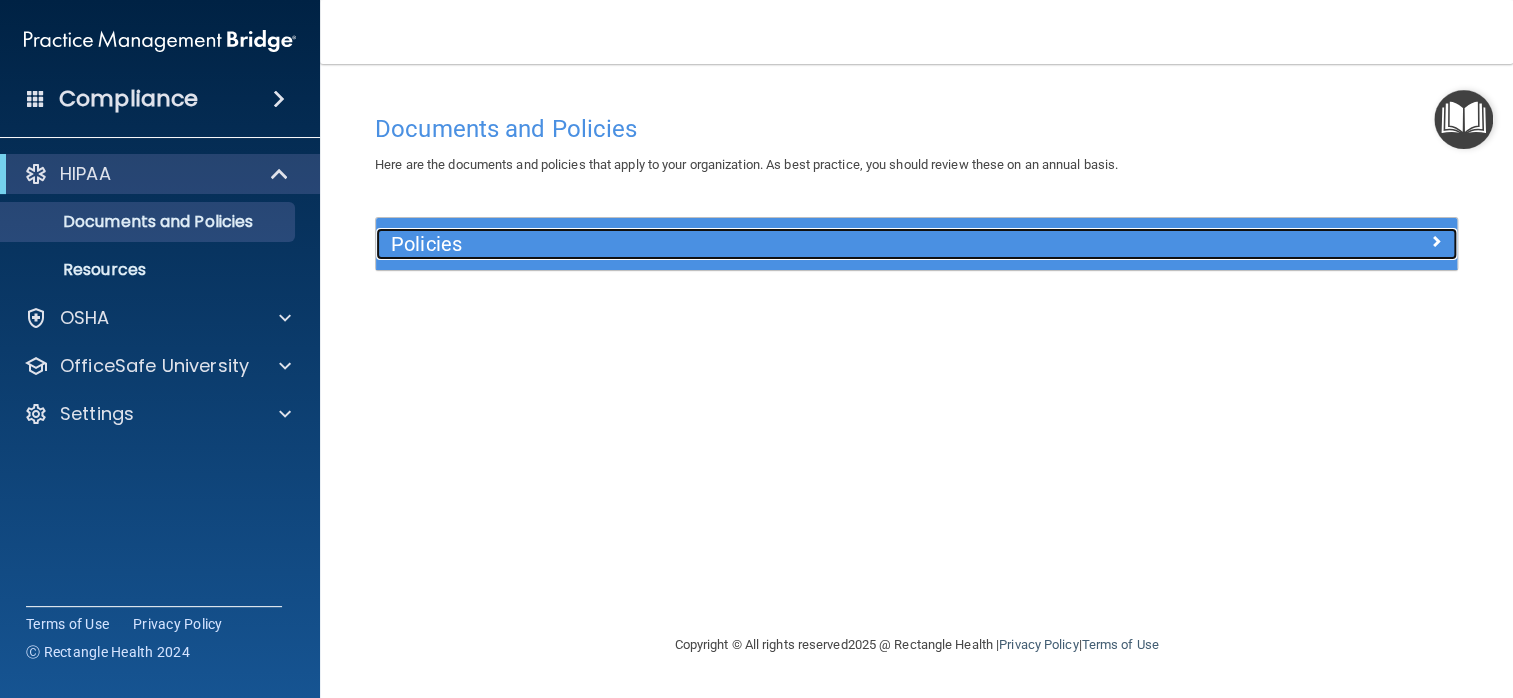 click at bounding box center [1322, 240] 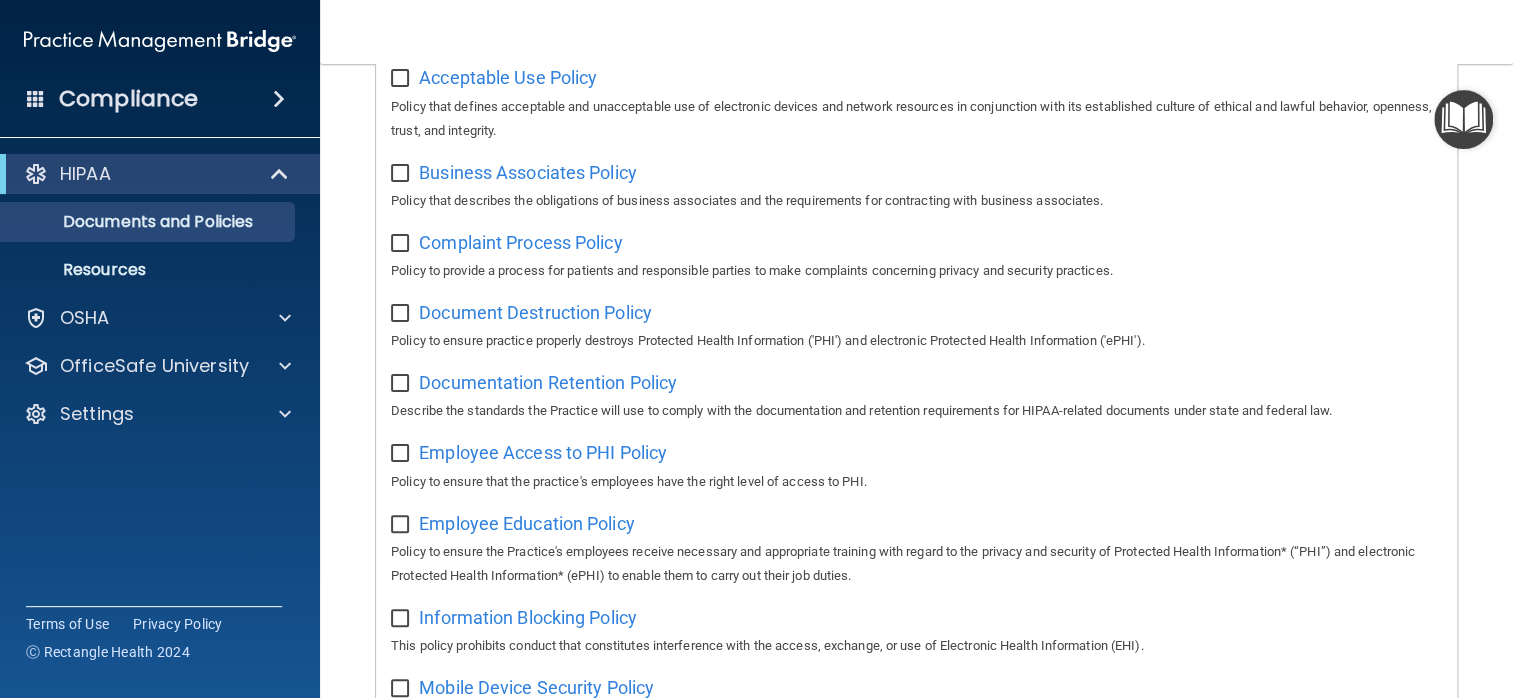 scroll, scrollTop: 400, scrollLeft: 0, axis: vertical 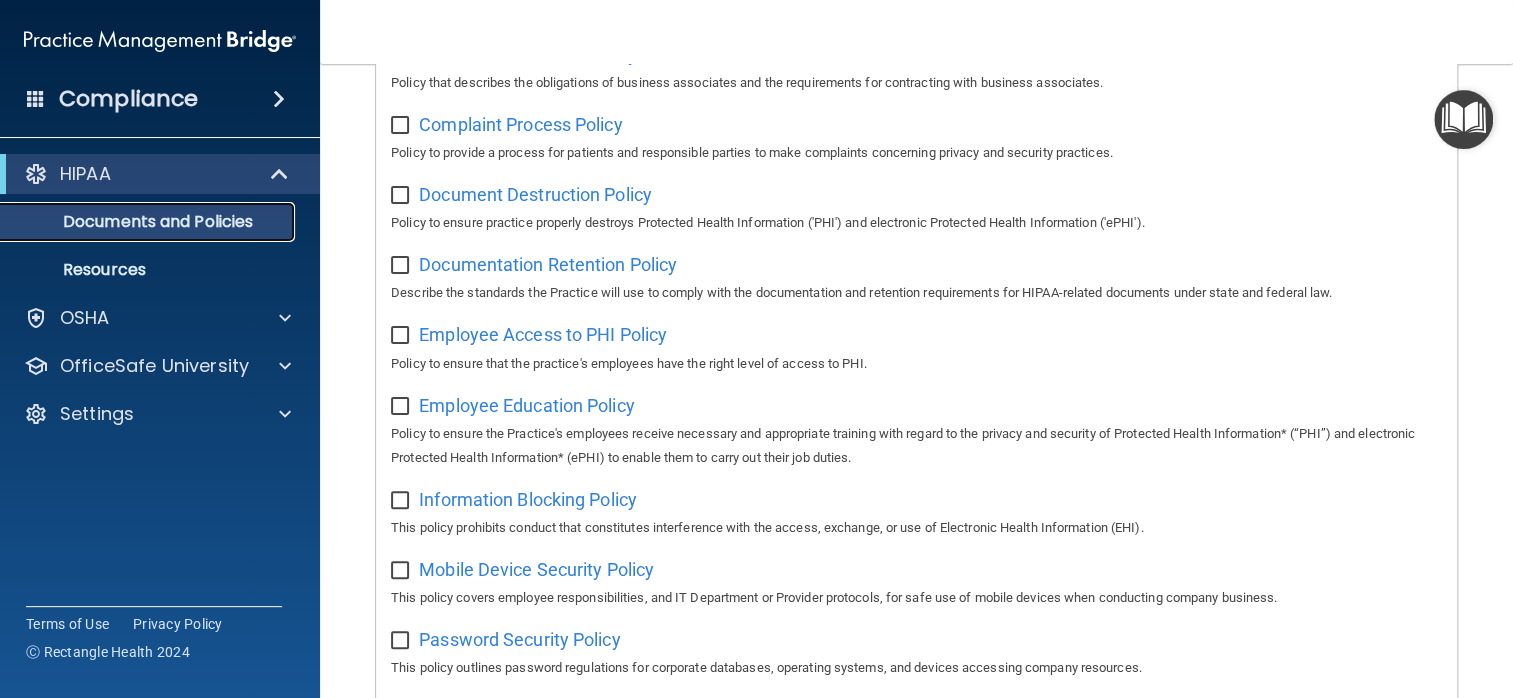 click on "Documents and Policies" at bounding box center (149, 222) 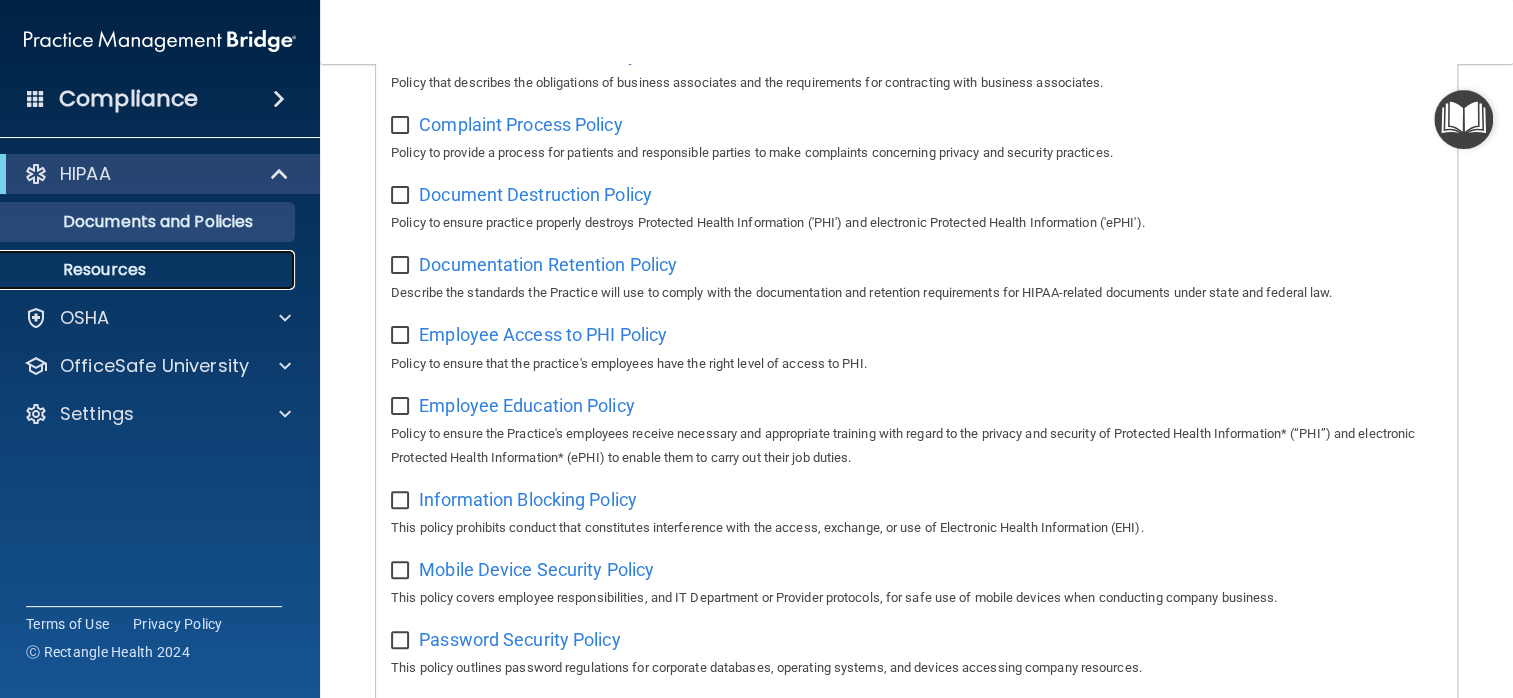 click on "Resources" at bounding box center (149, 270) 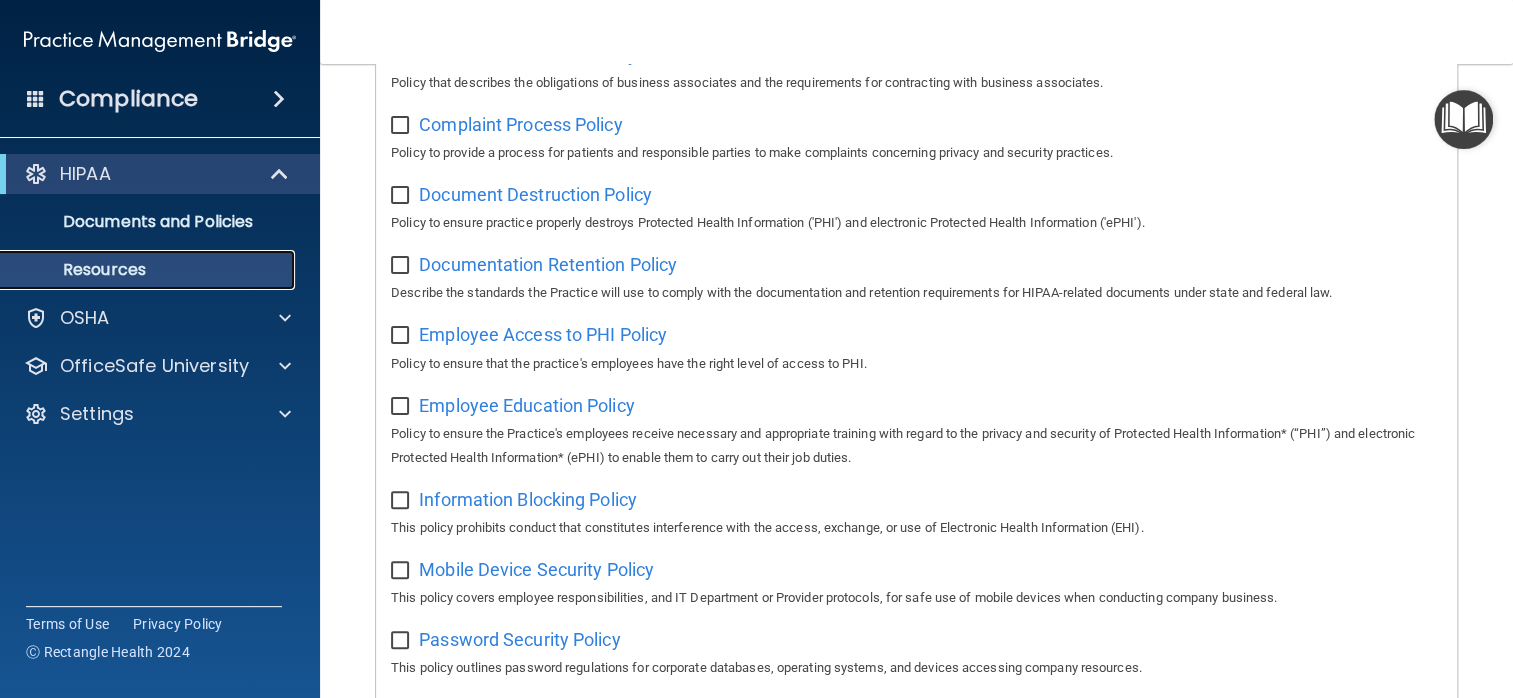 scroll, scrollTop: 0, scrollLeft: 0, axis: both 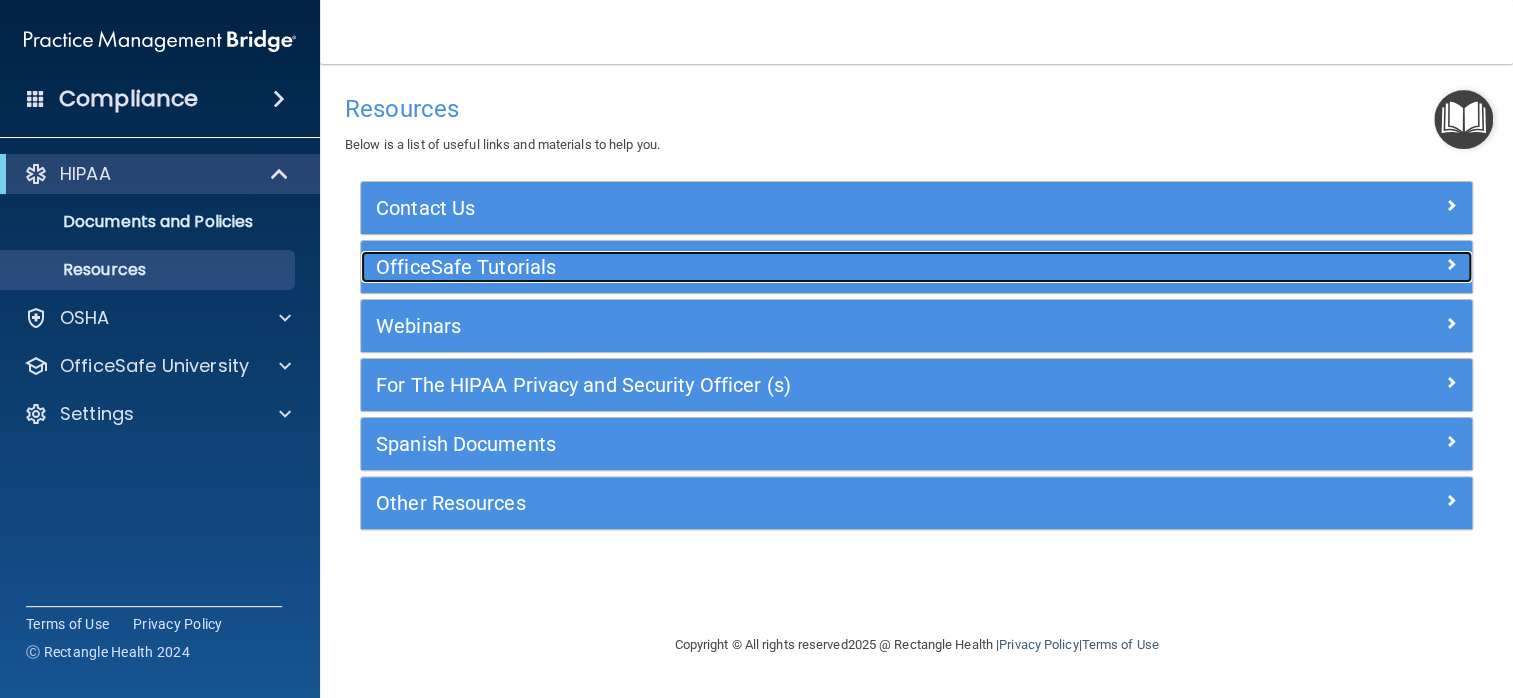 click at bounding box center [1451, 264] 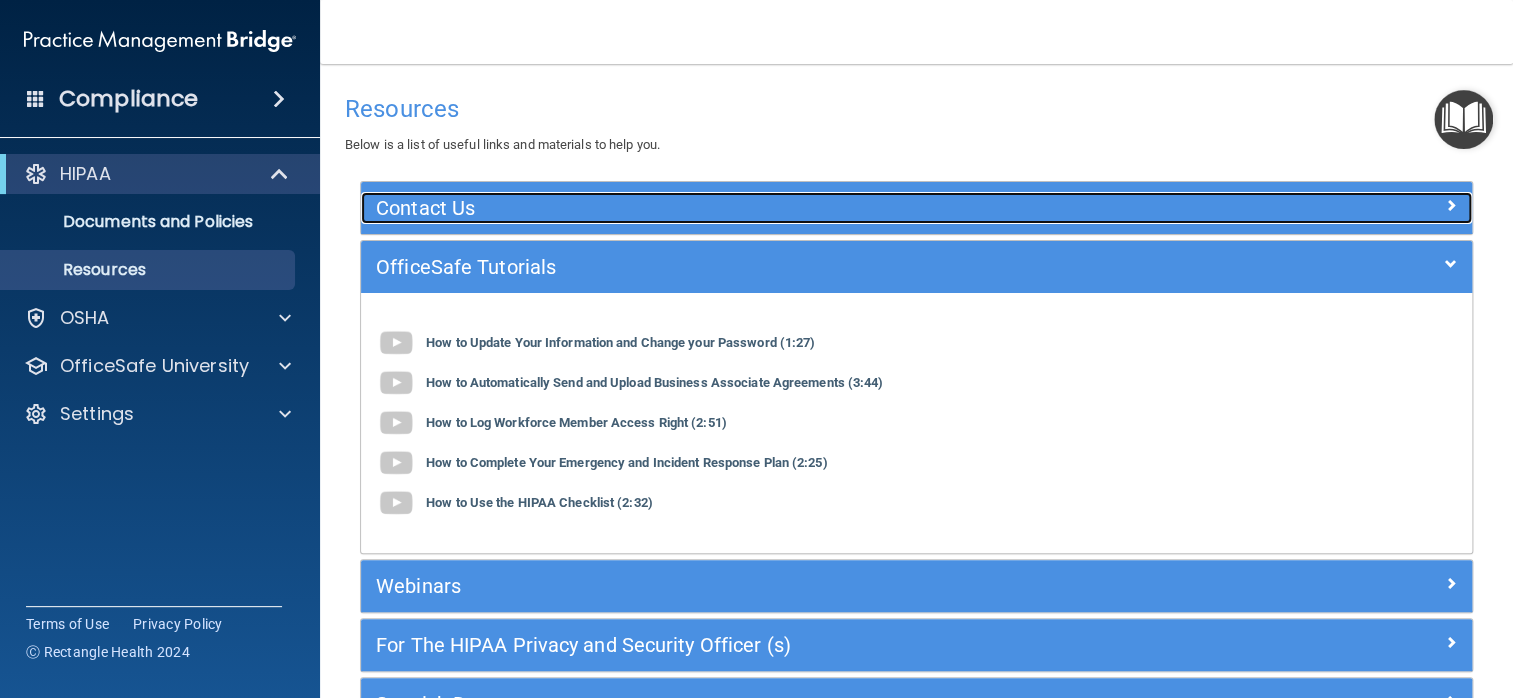 click at bounding box center [1451, 205] 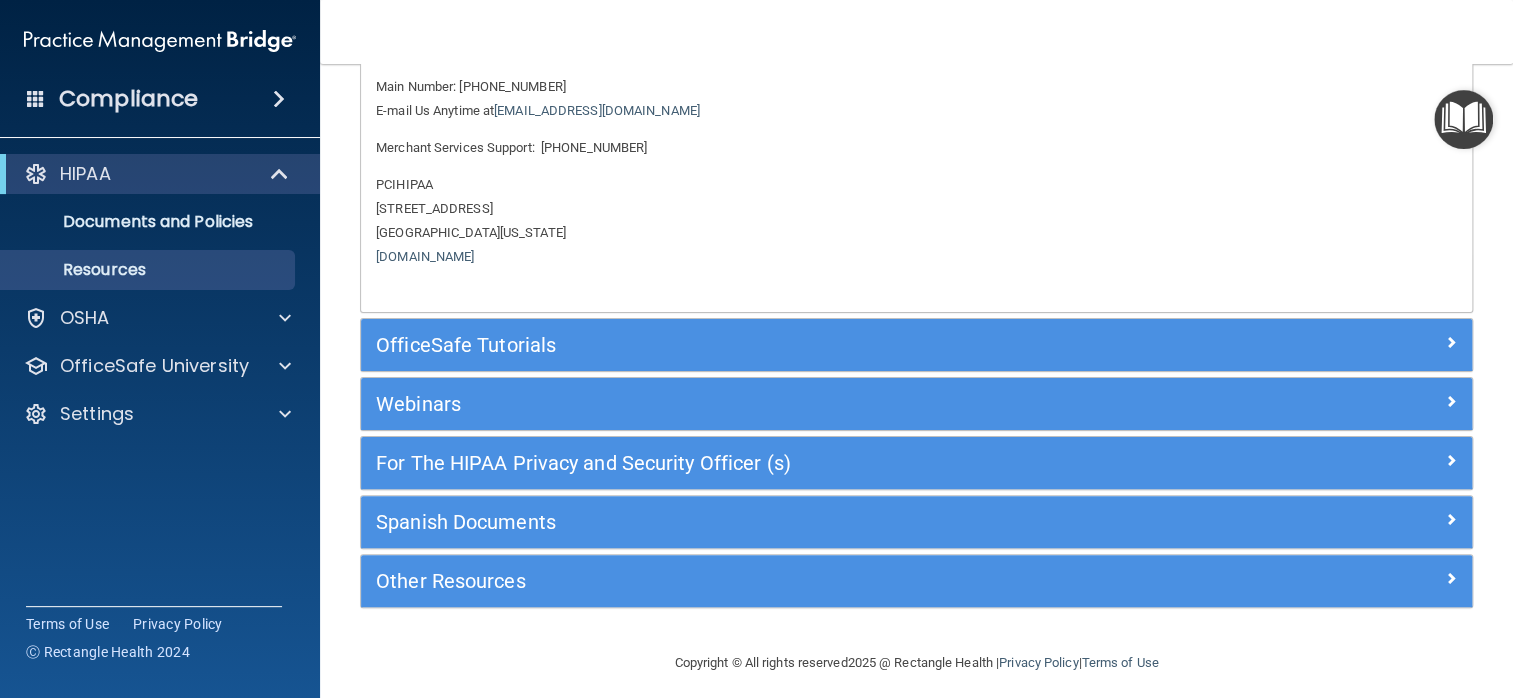 scroll, scrollTop: 199, scrollLeft: 0, axis: vertical 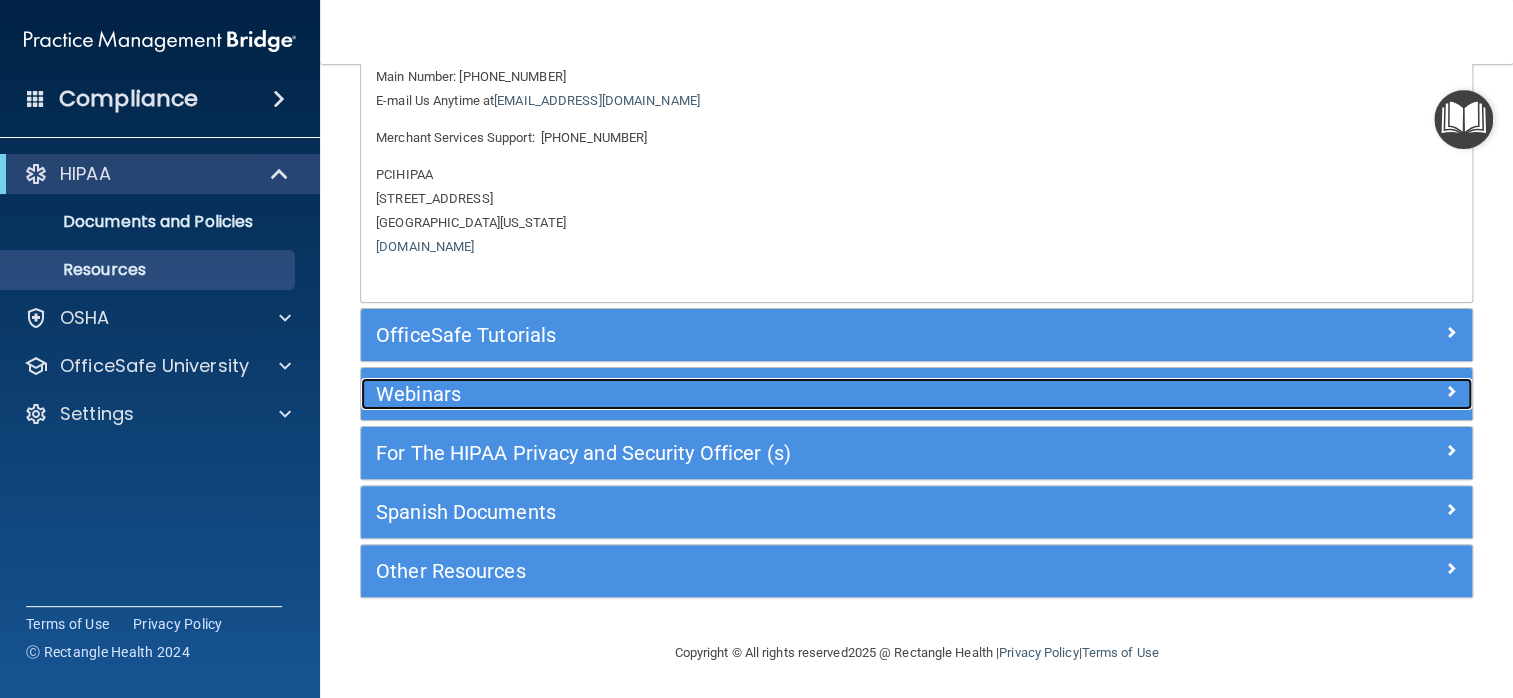 click at bounding box center [1451, 391] 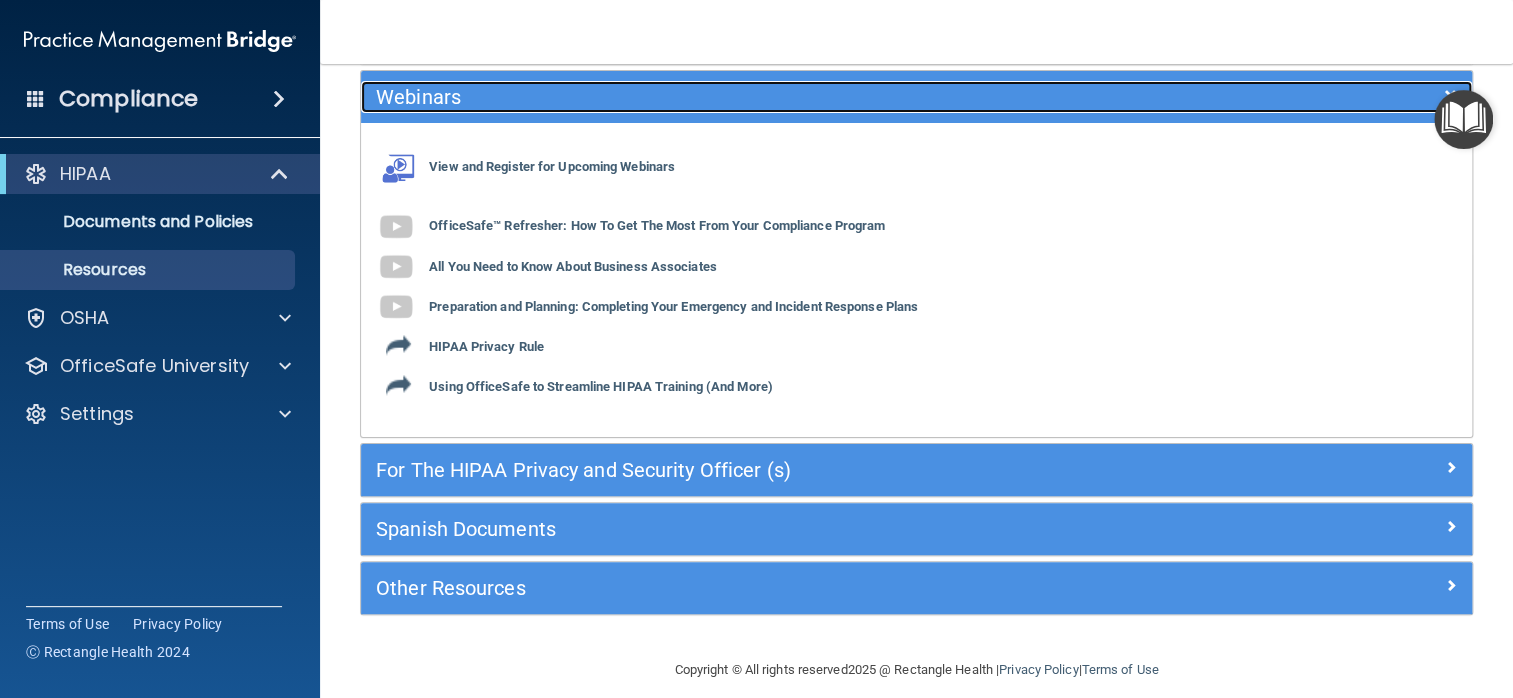 scroll, scrollTop: 245, scrollLeft: 0, axis: vertical 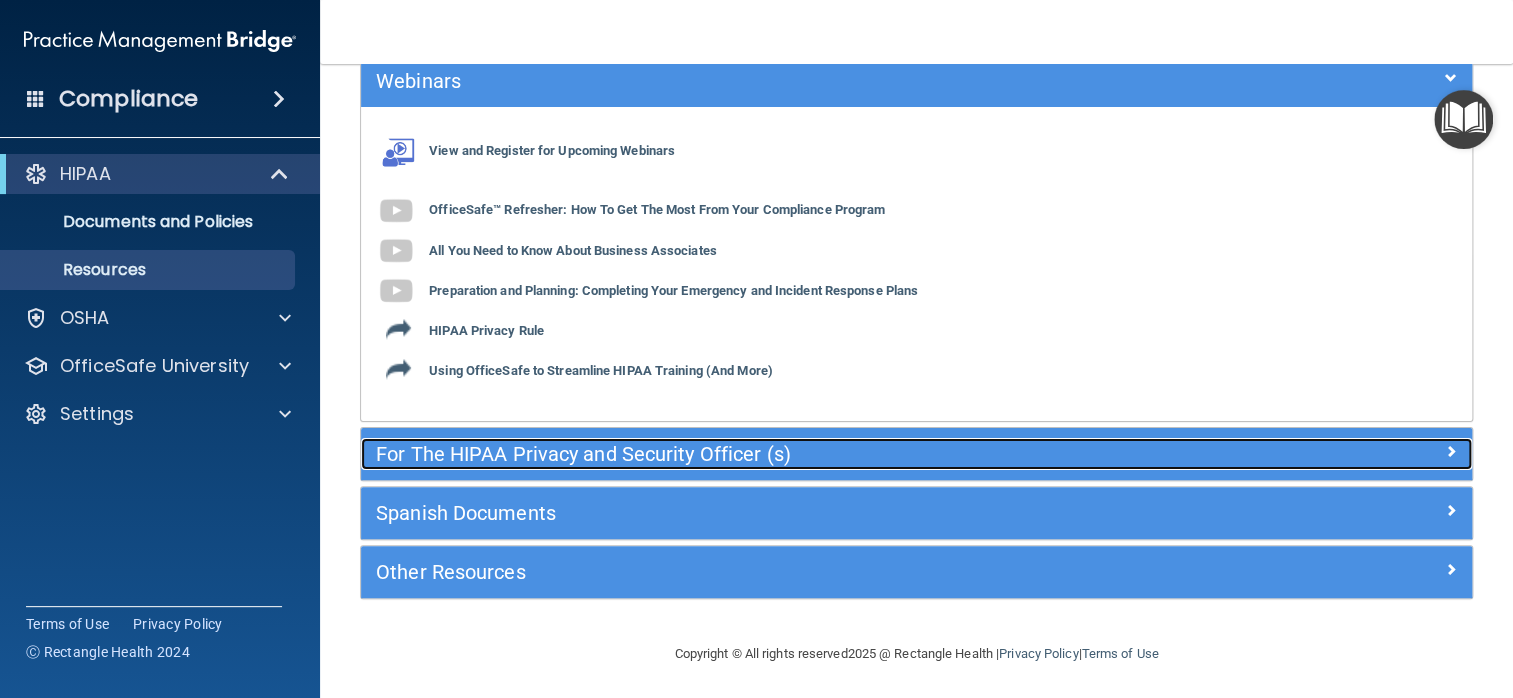 click at bounding box center [1451, 451] 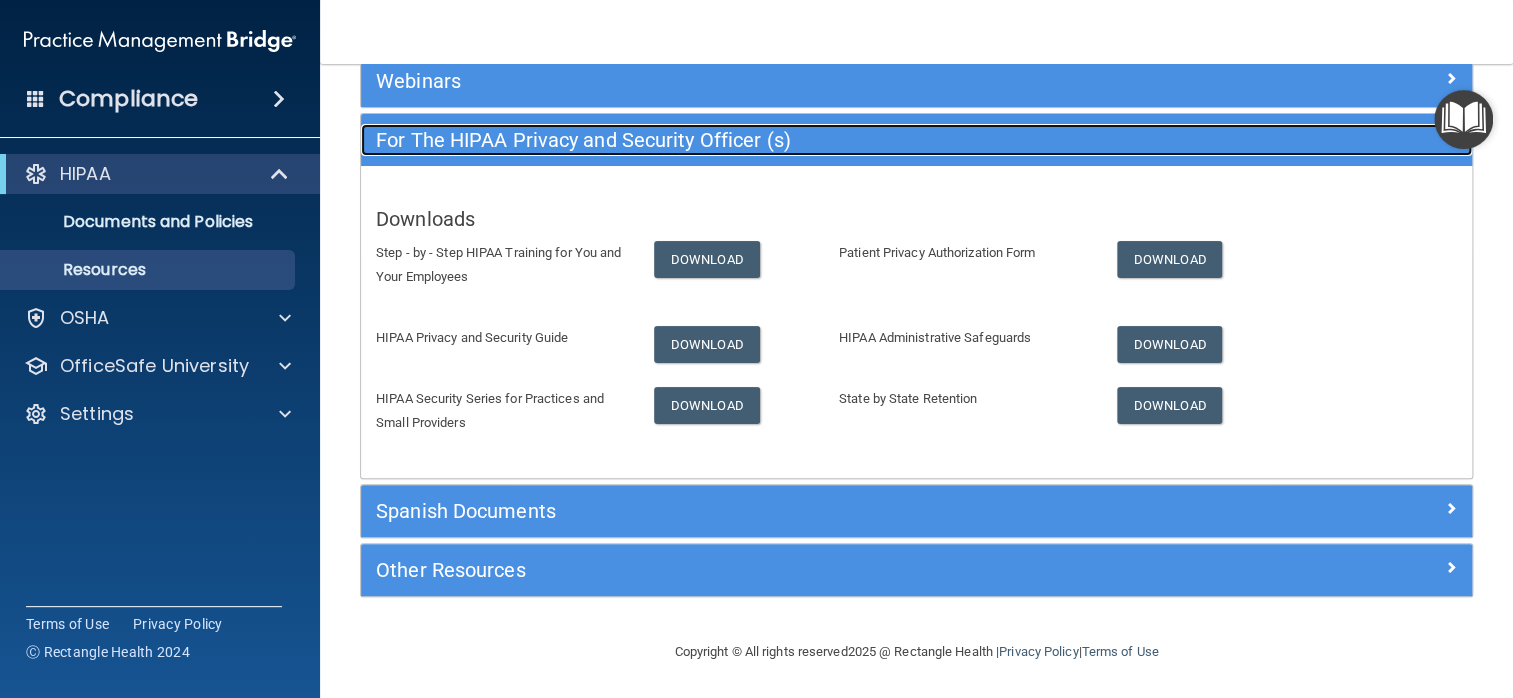 scroll, scrollTop: 244, scrollLeft: 0, axis: vertical 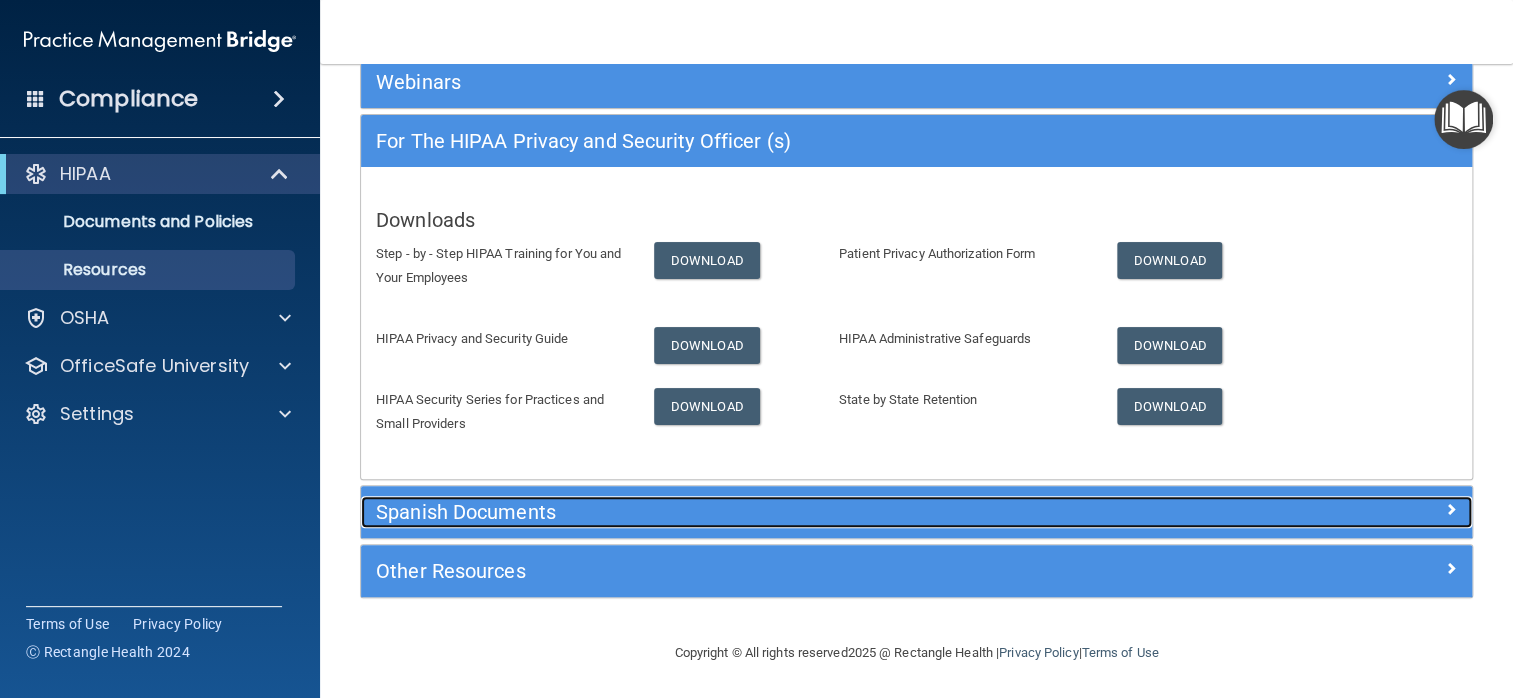 click at bounding box center [1333, 508] 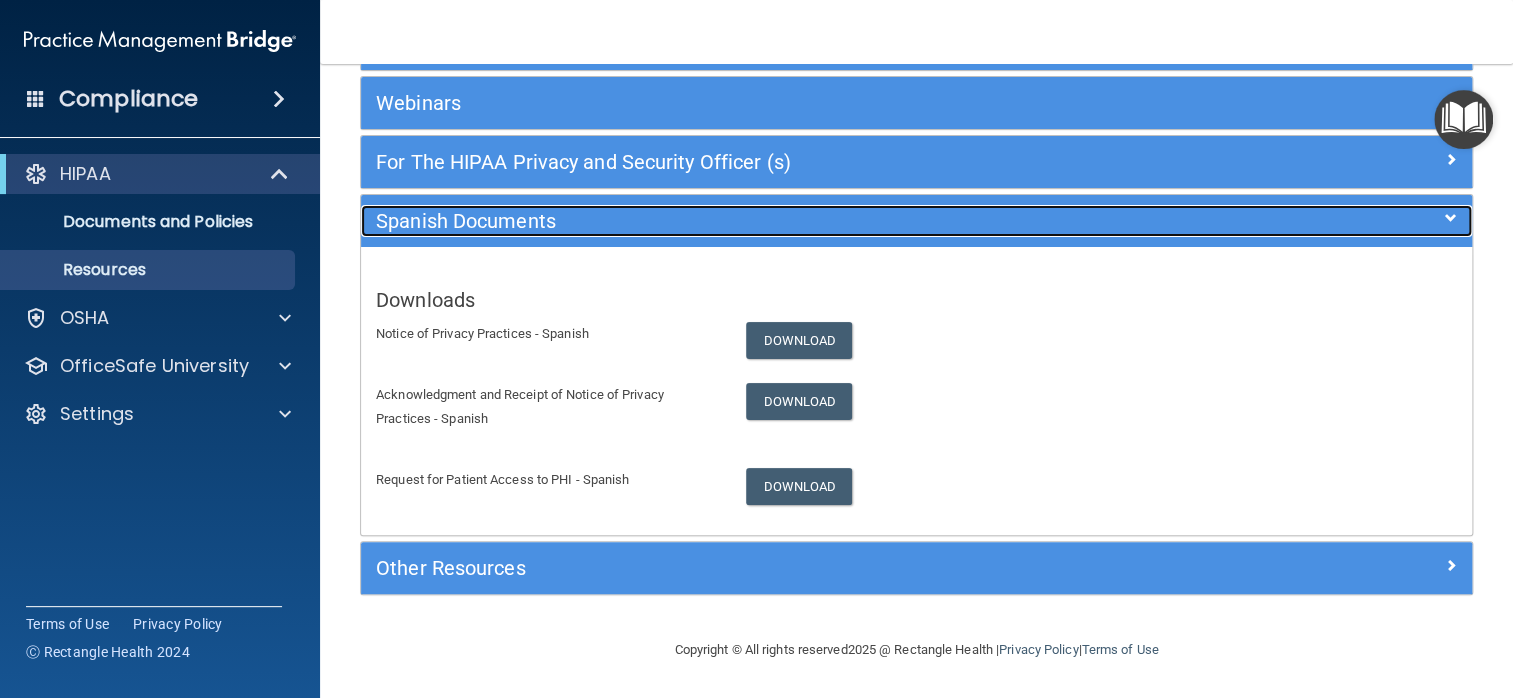 scroll, scrollTop: 219, scrollLeft: 0, axis: vertical 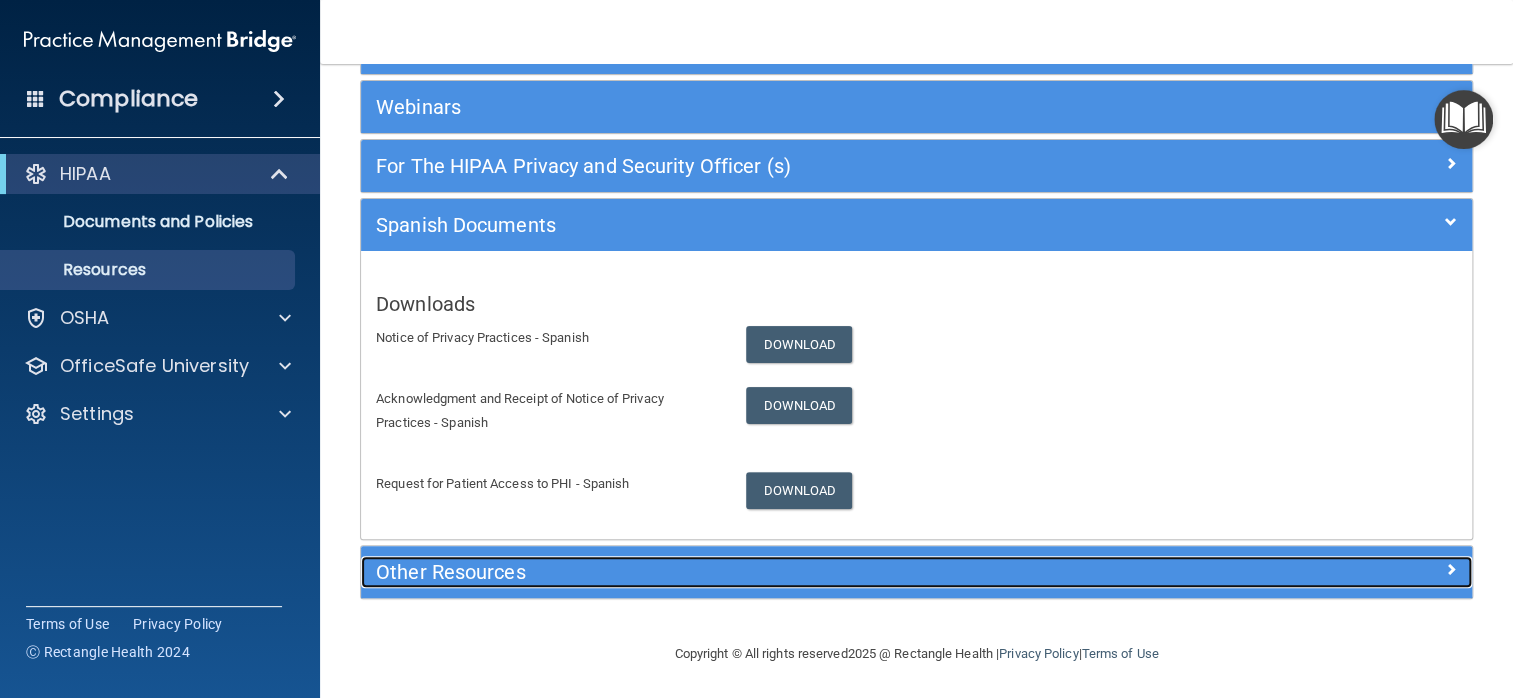 click on "Other Resources" at bounding box center (916, 572) 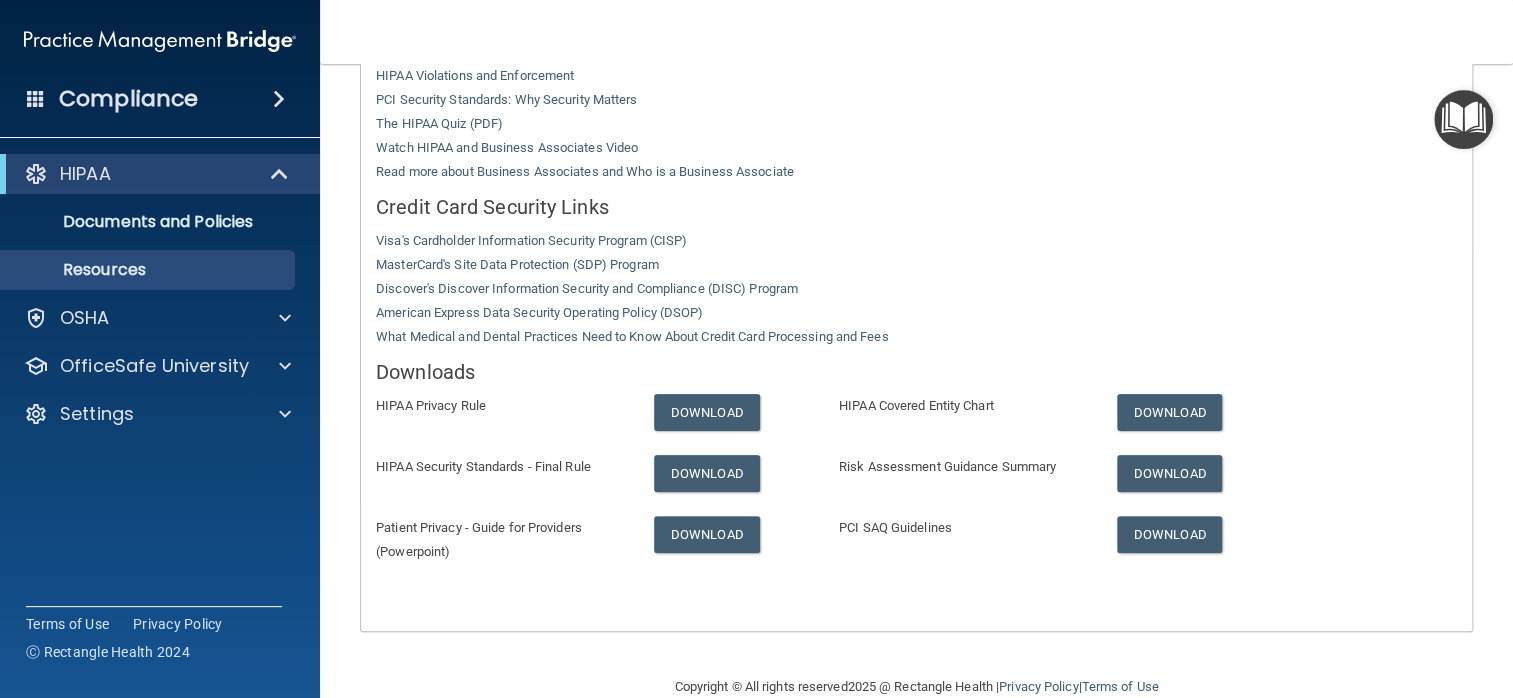scroll, scrollTop: 574, scrollLeft: 0, axis: vertical 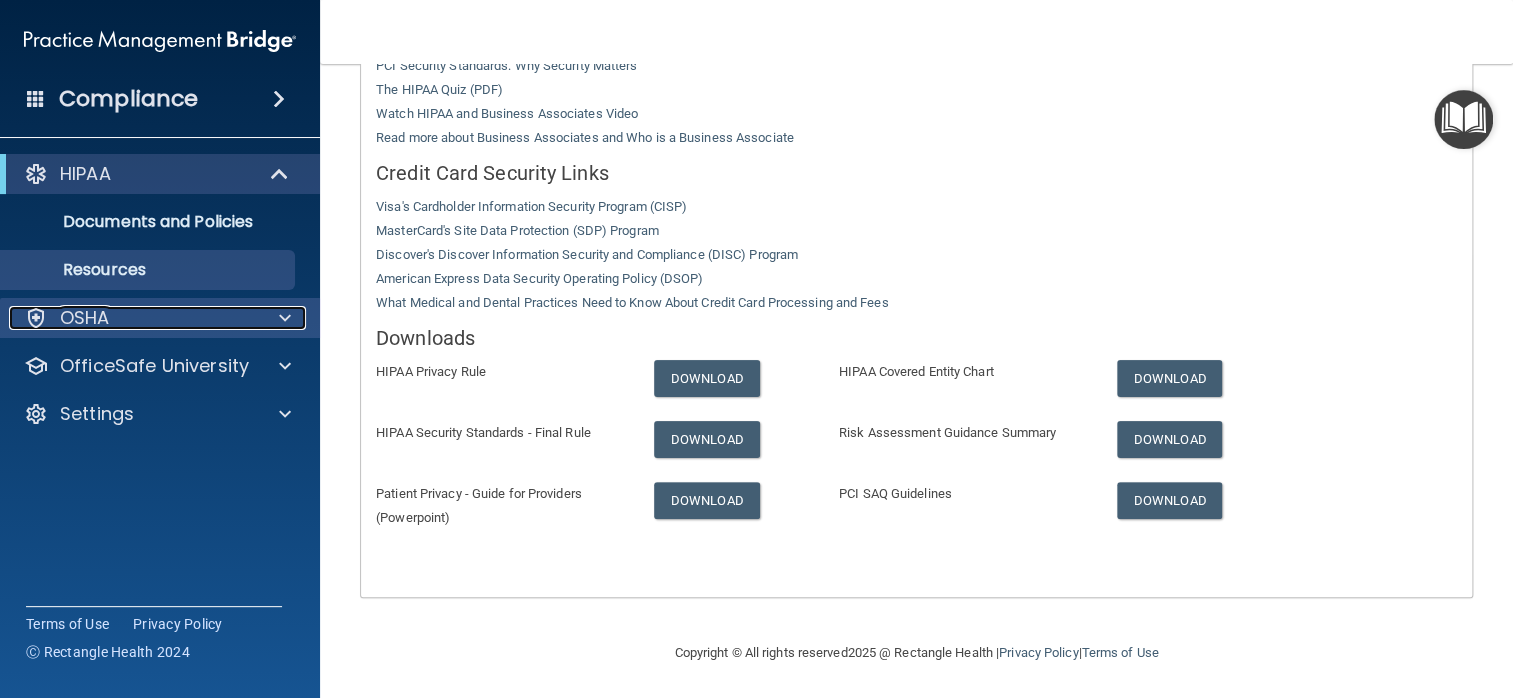 click at bounding box center [282, 318] 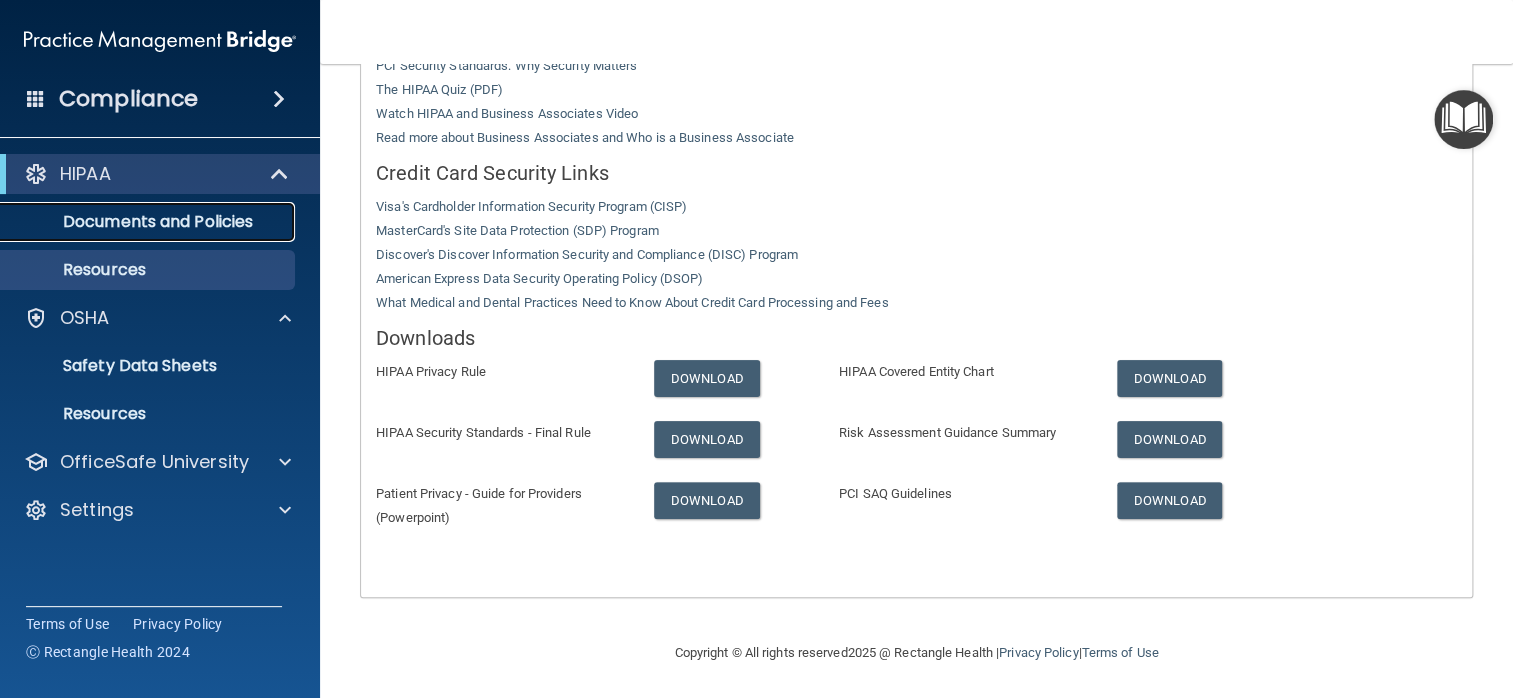 click on "Documents and Policies" at bounding box center (137, 222) 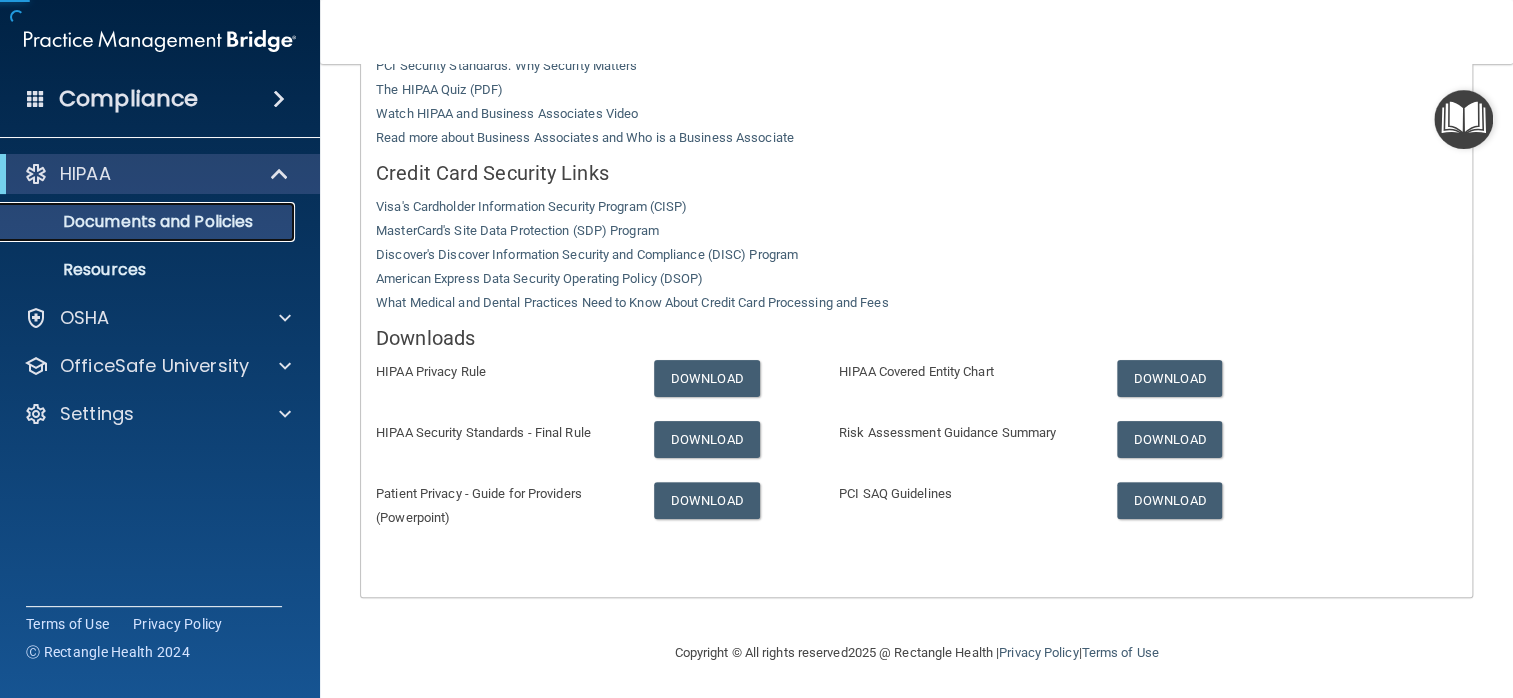 scroll, scrollTop: 0, scrollLeft: 0, axis: both 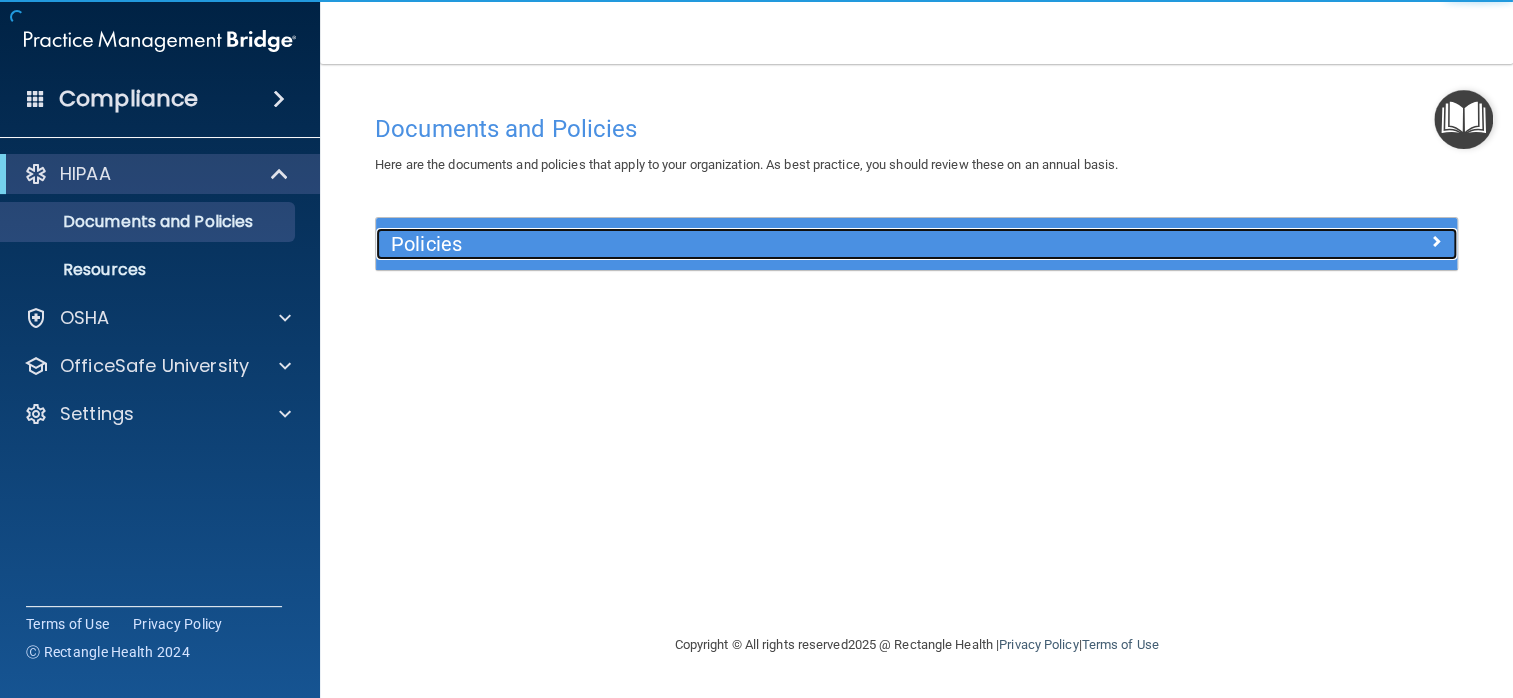 click at bounding box center [1436, 241] 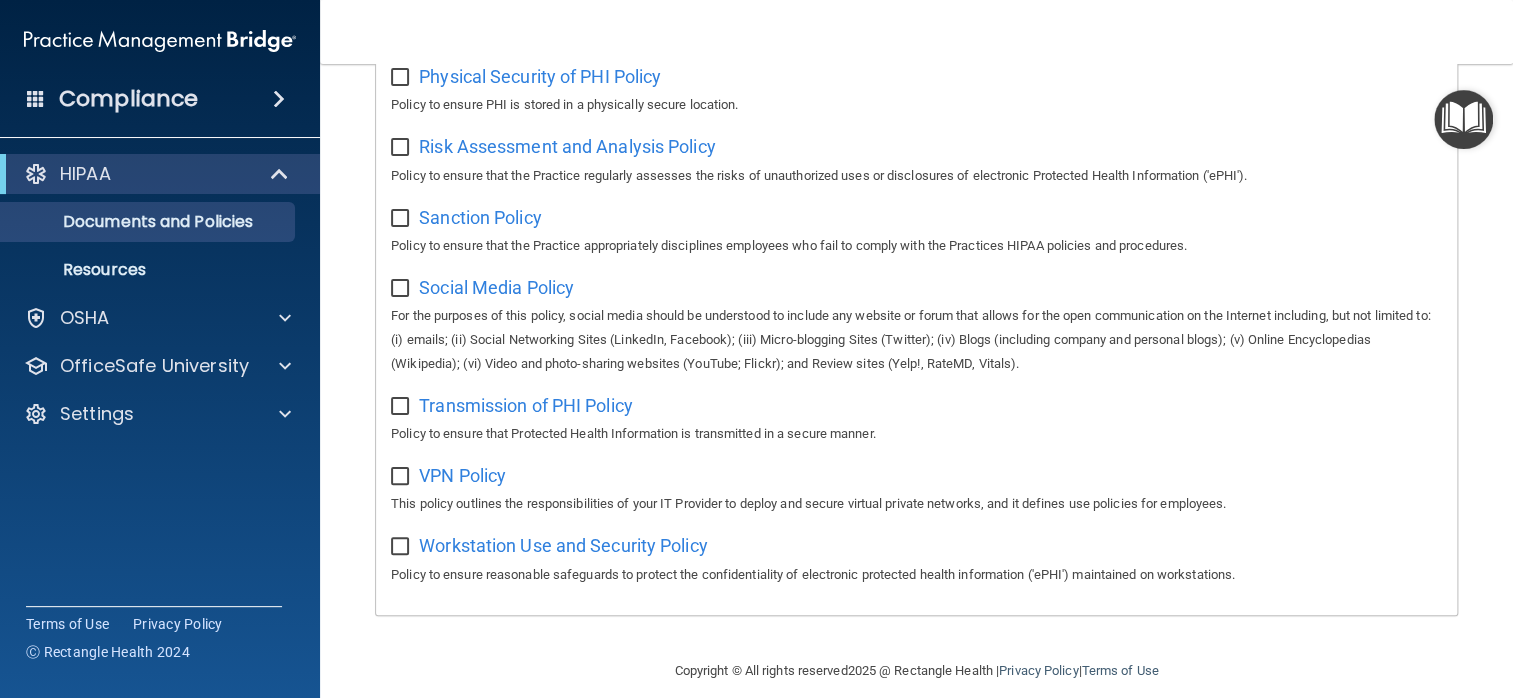 scroll, scrollTop: 1337, scrollLeft: 0, axis: vertical 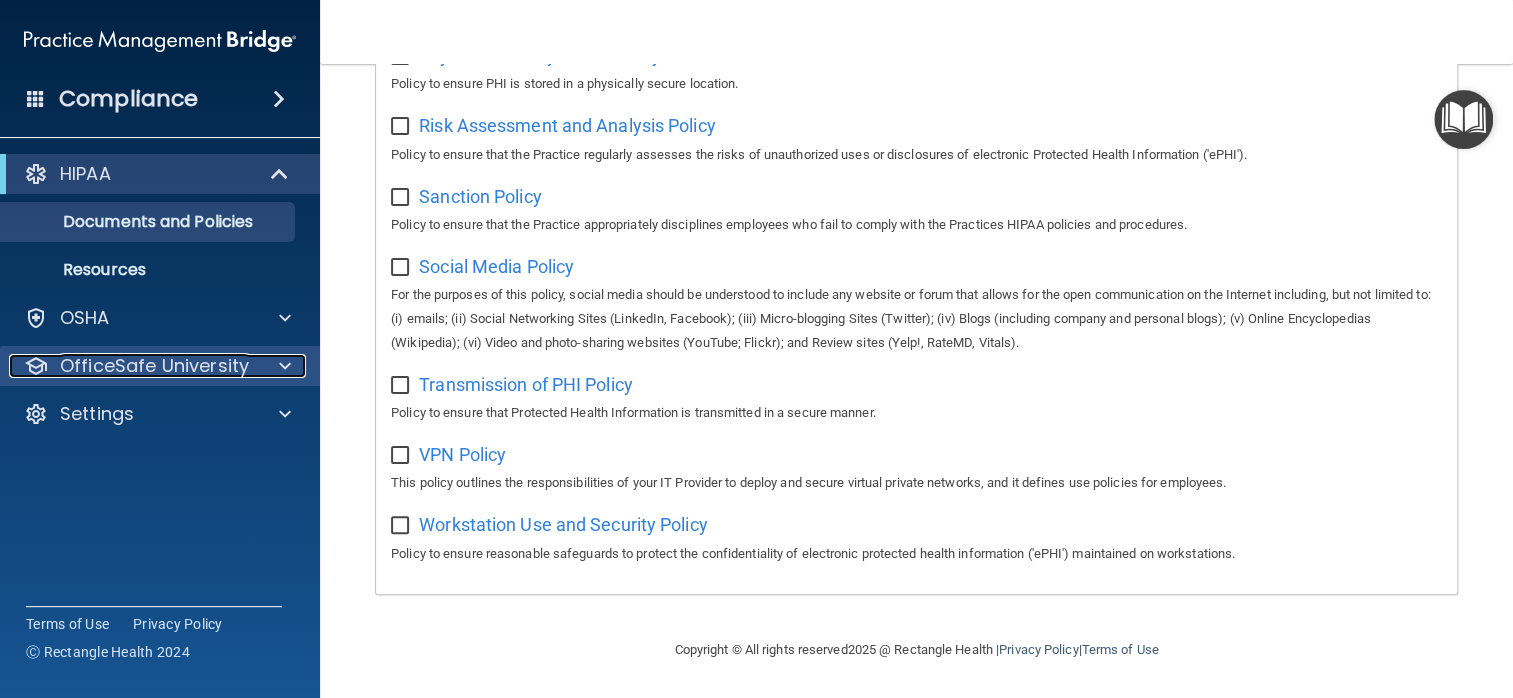 click at bounding box center (285, 366) 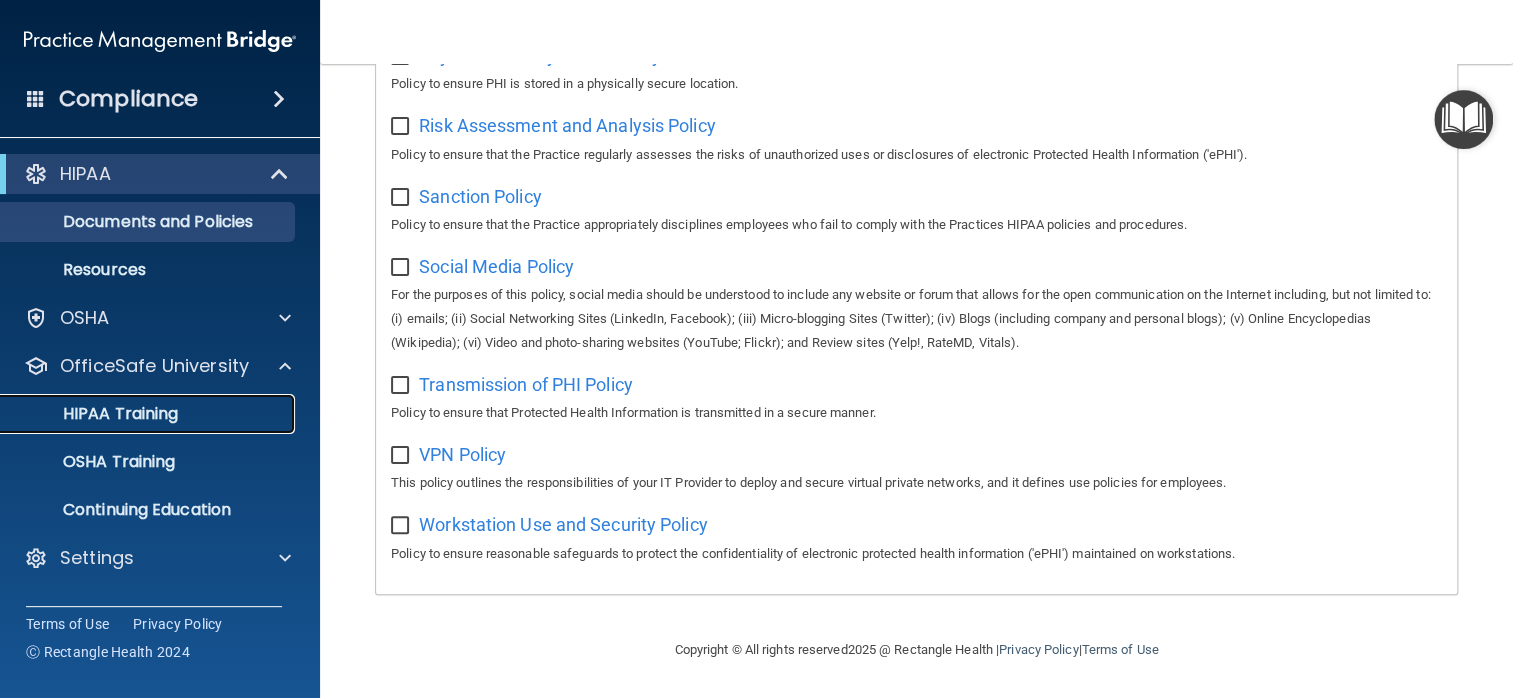 click on "HIPAA Training" at bounding box center (95, 414) 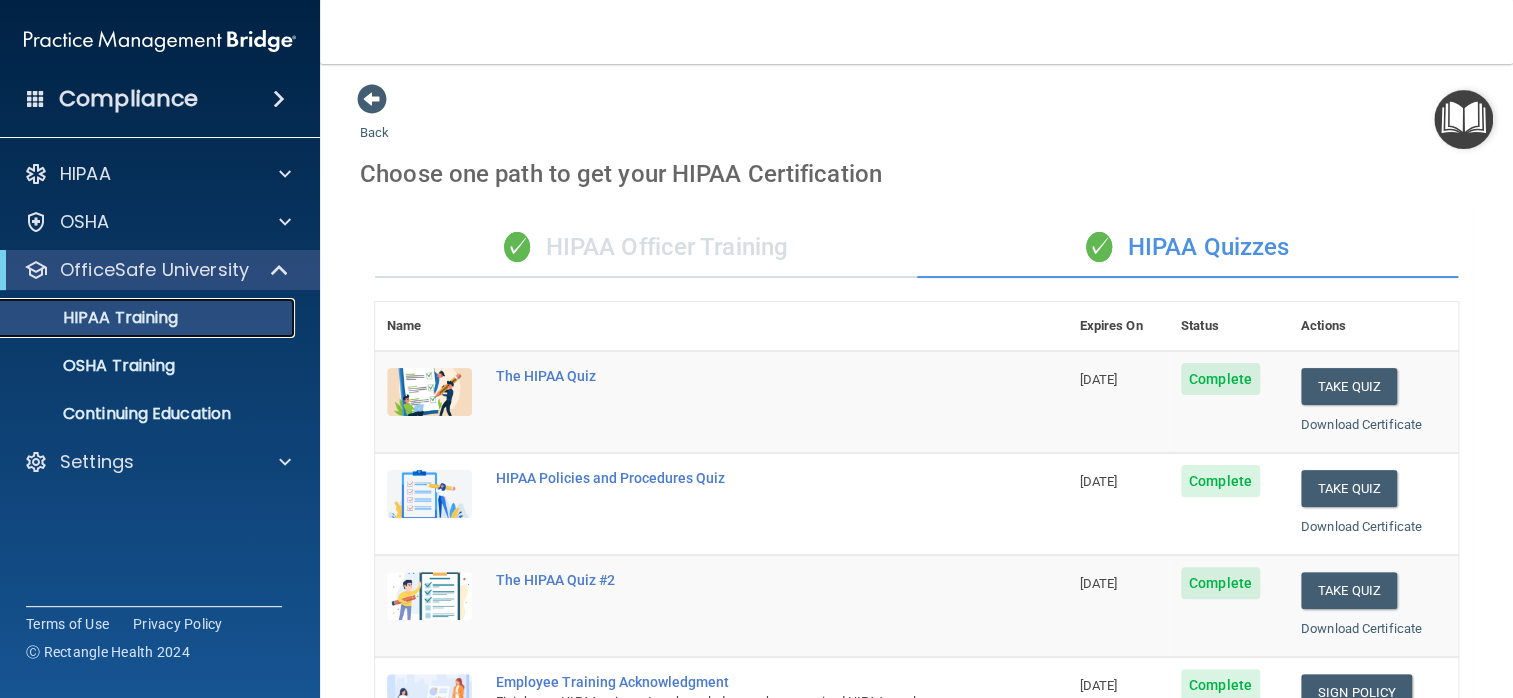 scroll, scrollTop: 0, scrollLeft: 0, axis: both 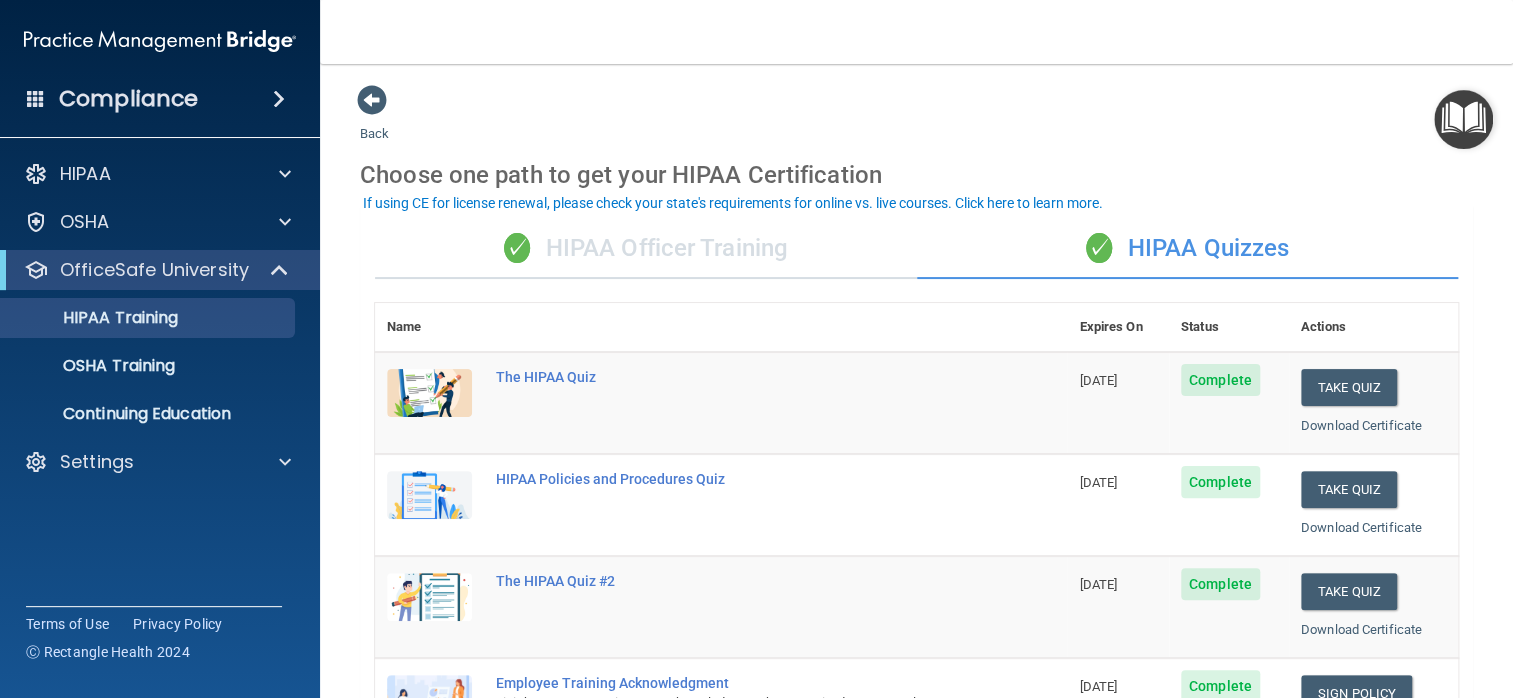 click on "✓   HIPAA Officer Training" at bounding box center [646, 249] 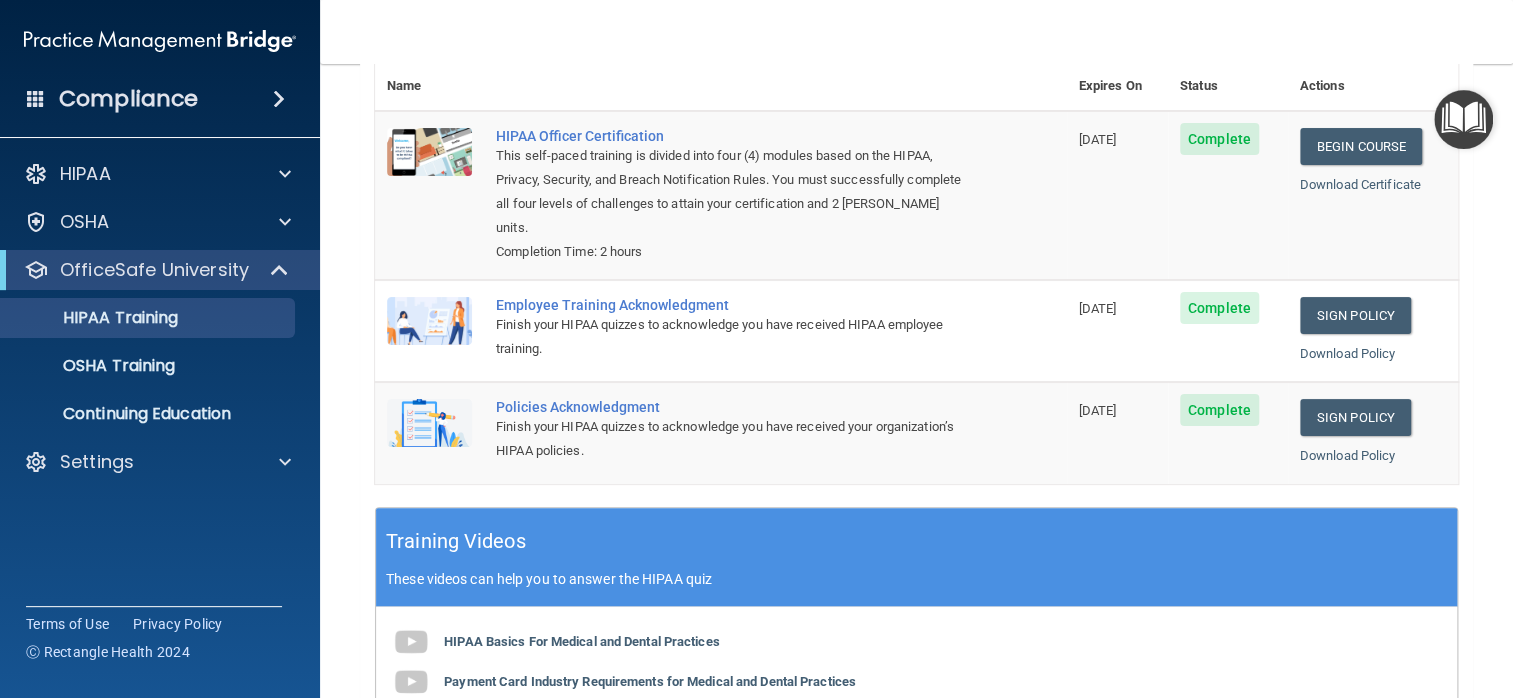 scroll, scrollTop: 300, scrollLeft: 0, axis: vertical 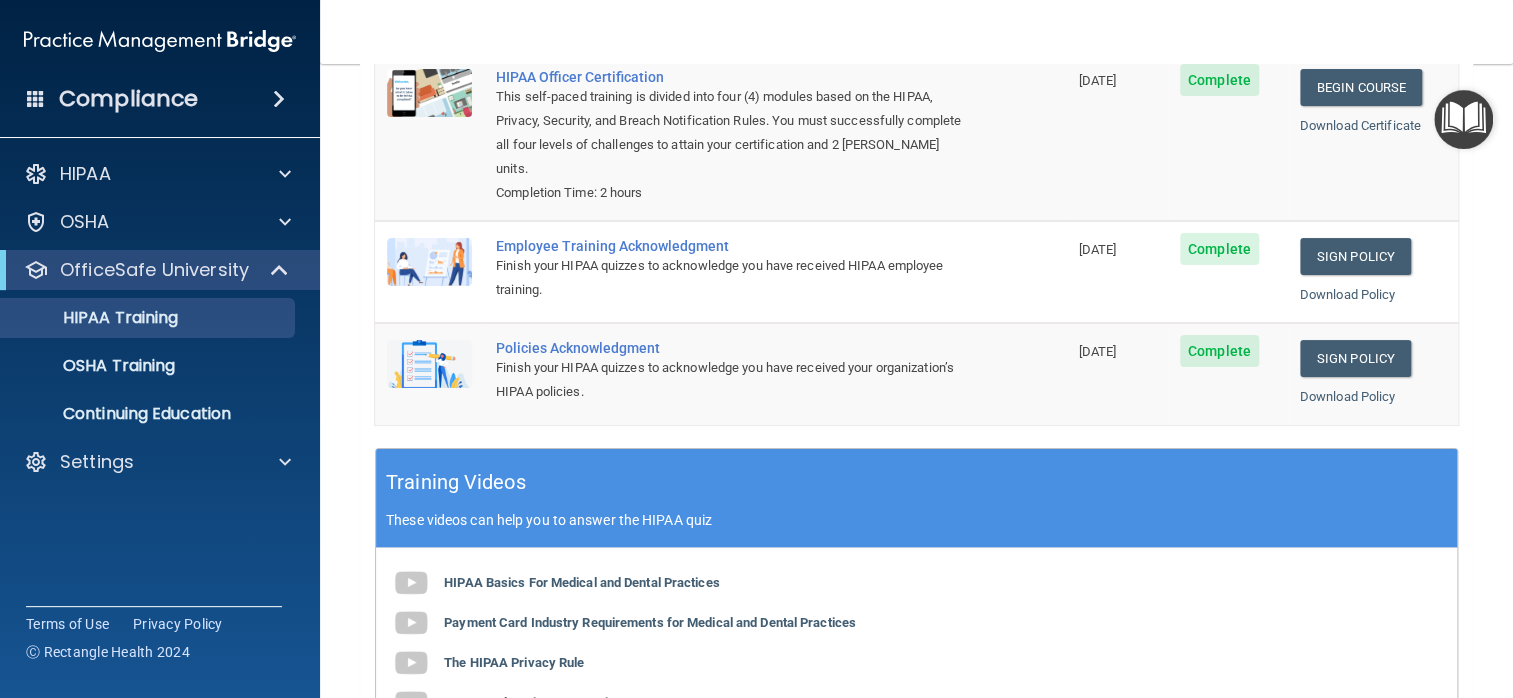click on "Complete" at bounding box center [1219, 249] 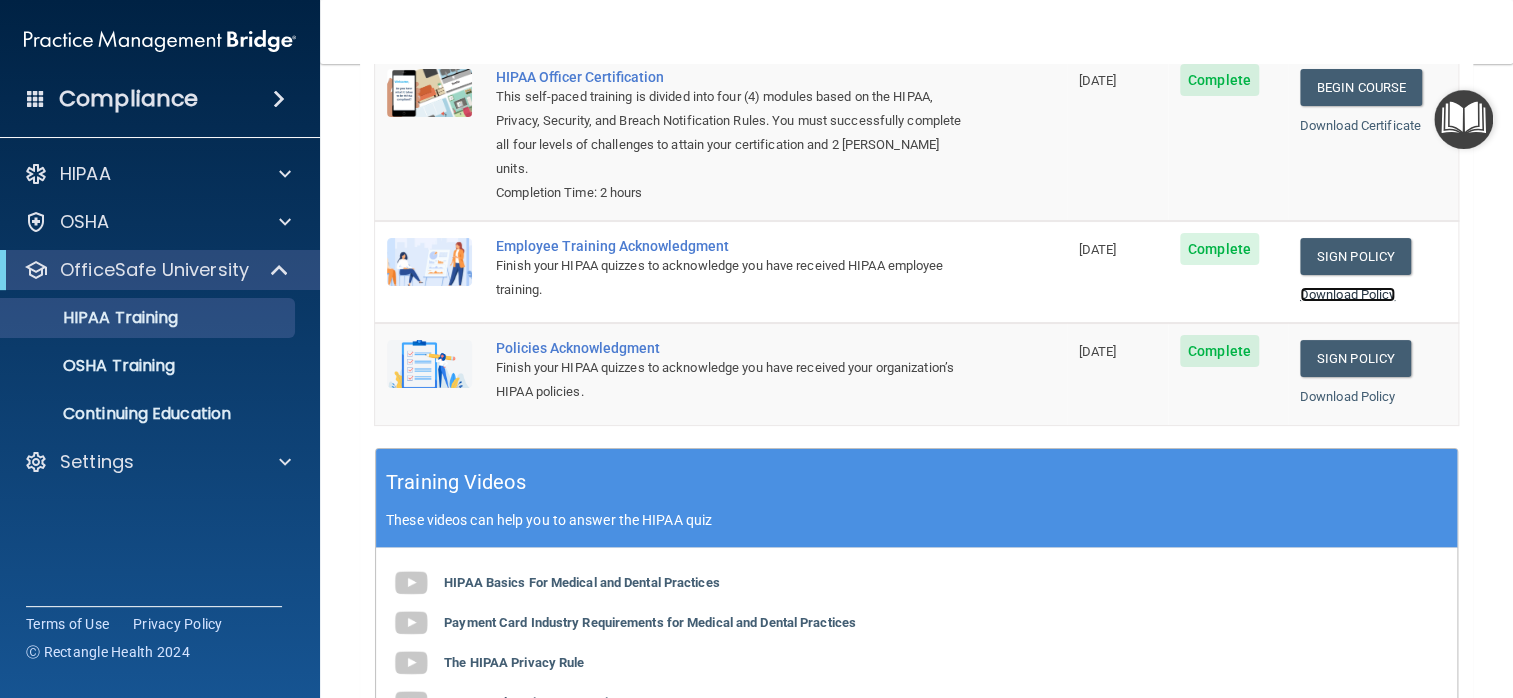 click on "Download Policy" at bounding box center (1348, 294) 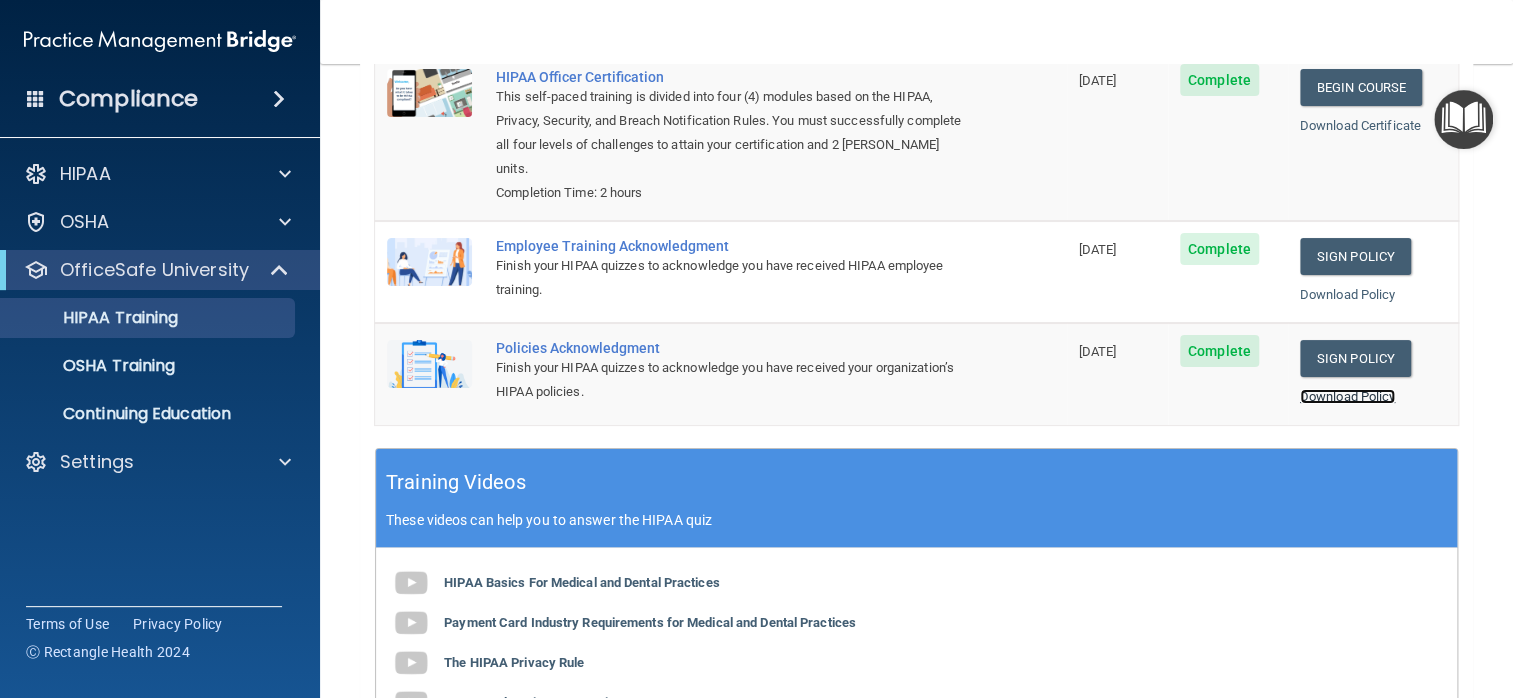 click on "Download Policy" at bounding box center (1348, 396) 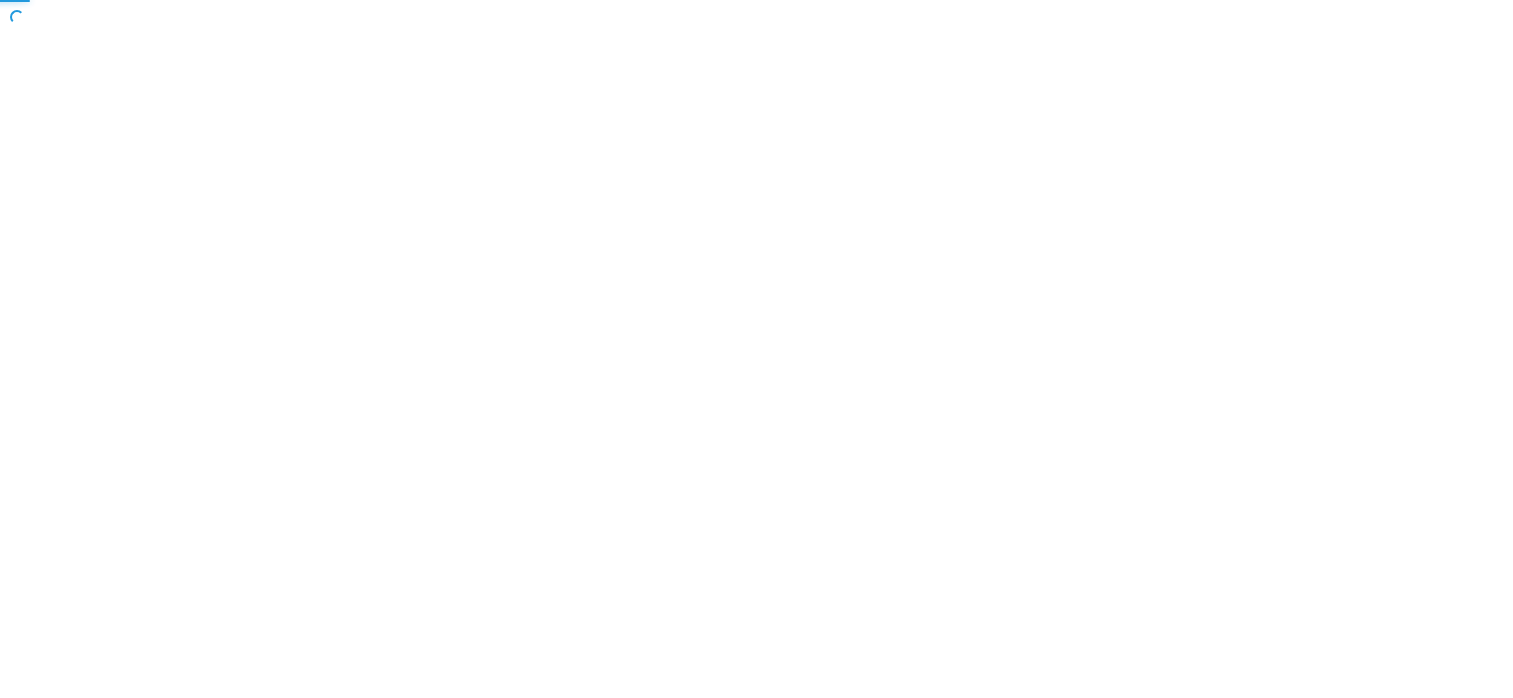 scroll, scrollTop: 0, scrollLeft: 0, axis: both 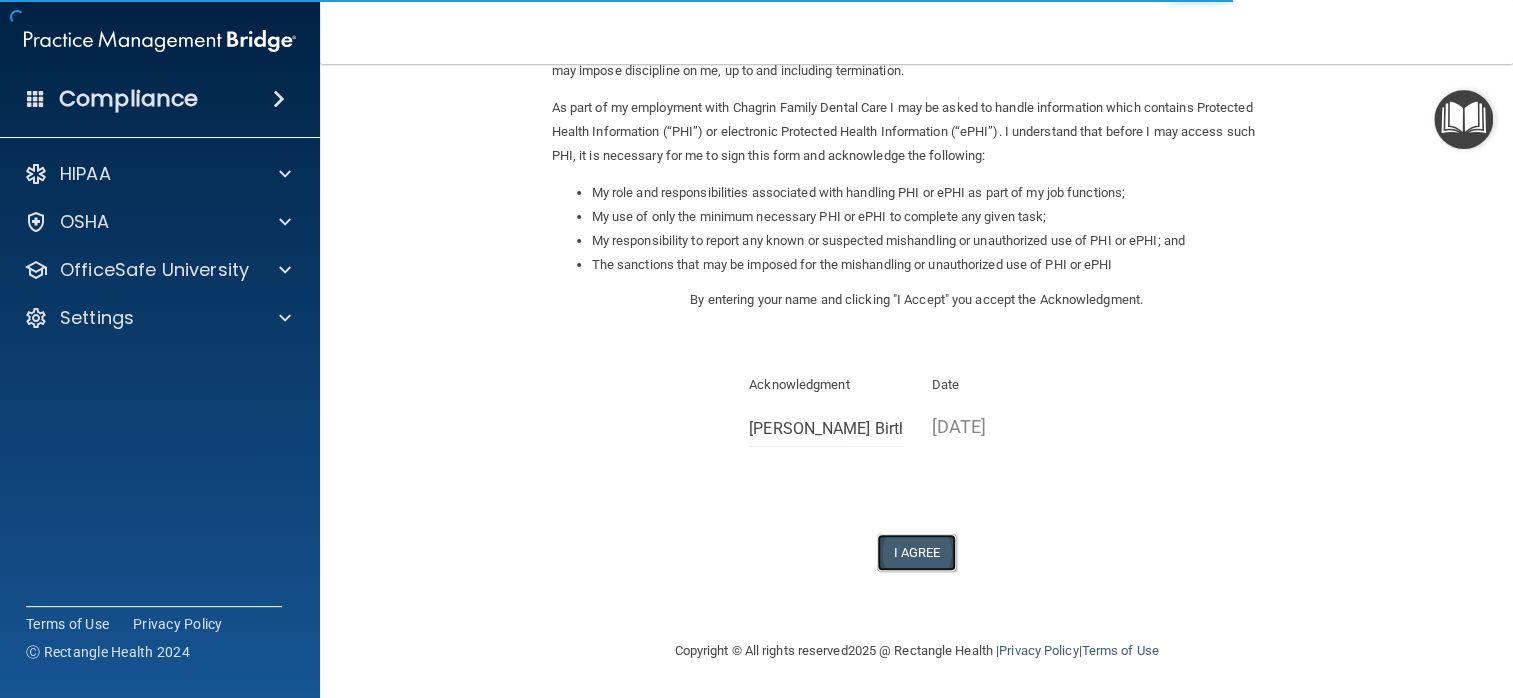 click on "I Agree" at bounding box center (917, 552) 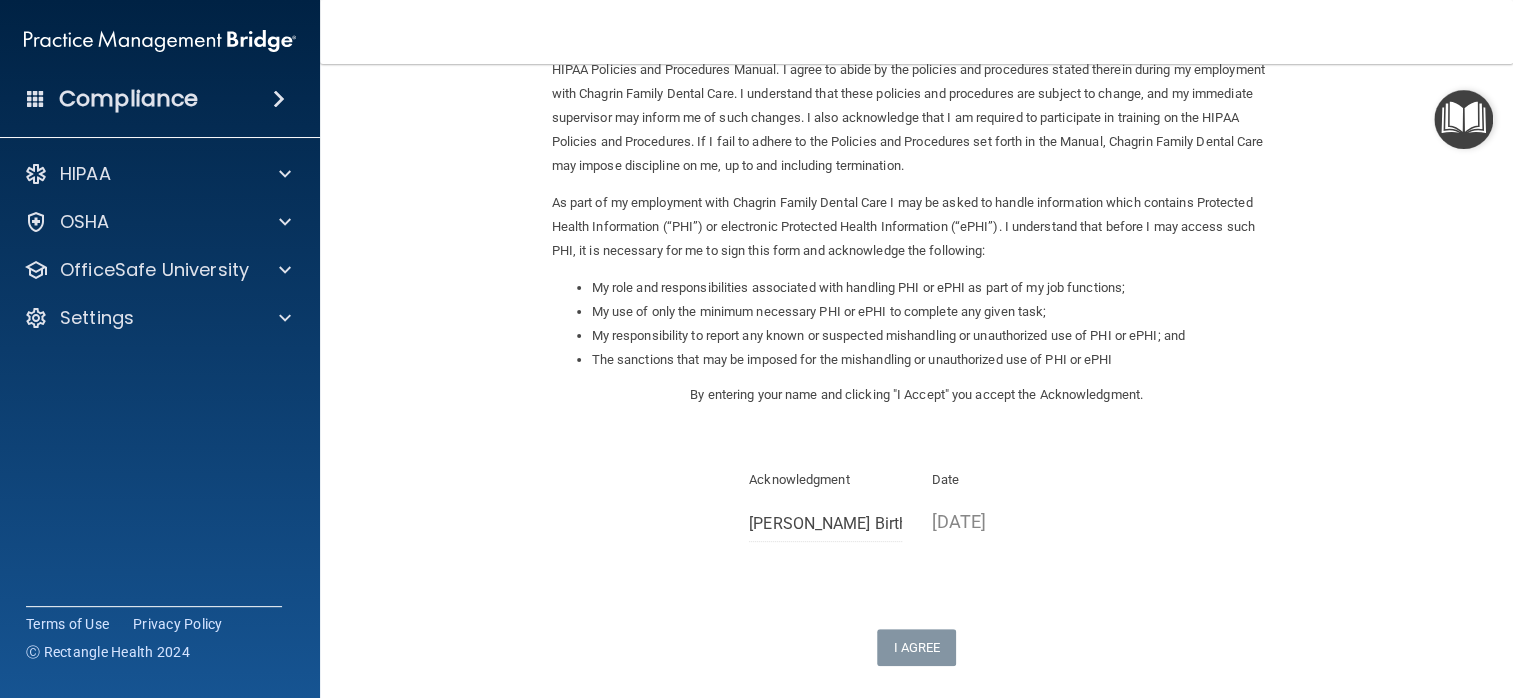 scroll, scrollTop: 0, scrollLeft: 0, axis: both 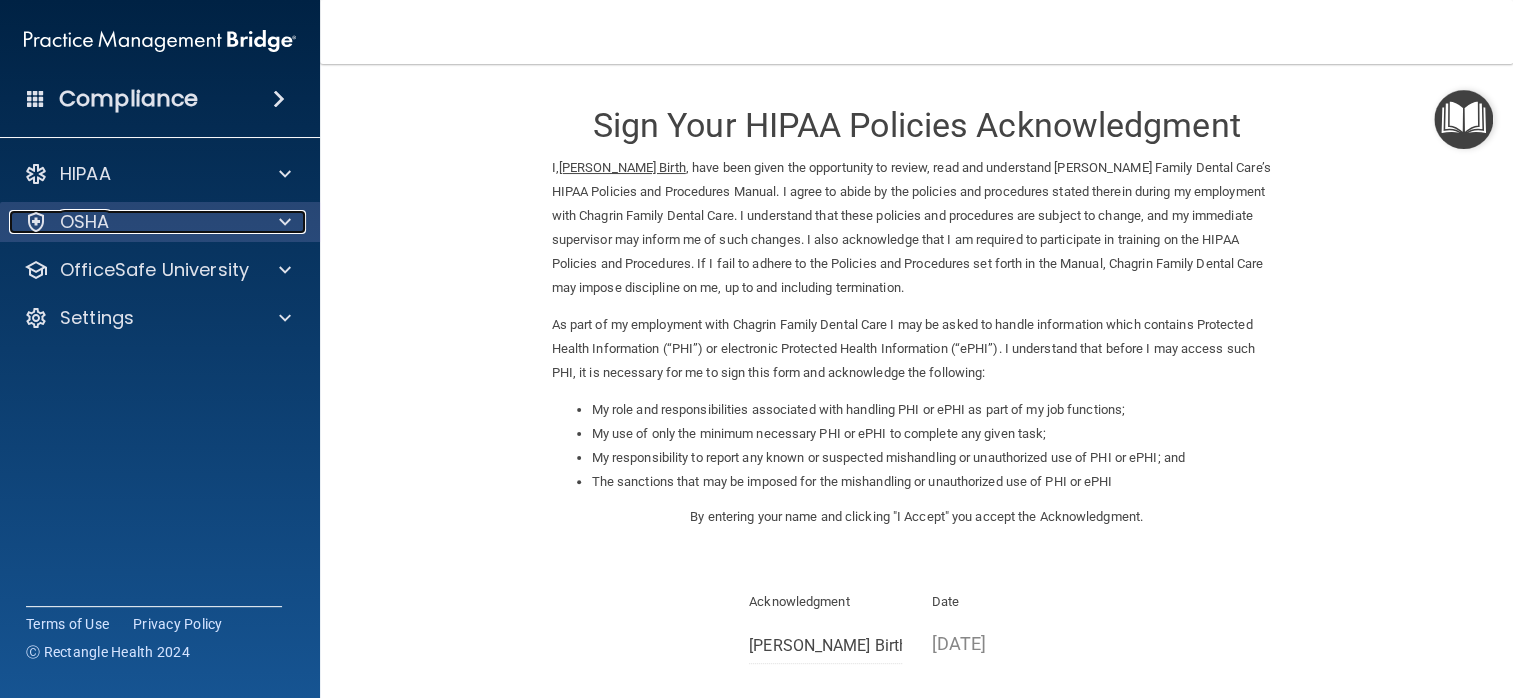 click at bounding box center [282, 222] 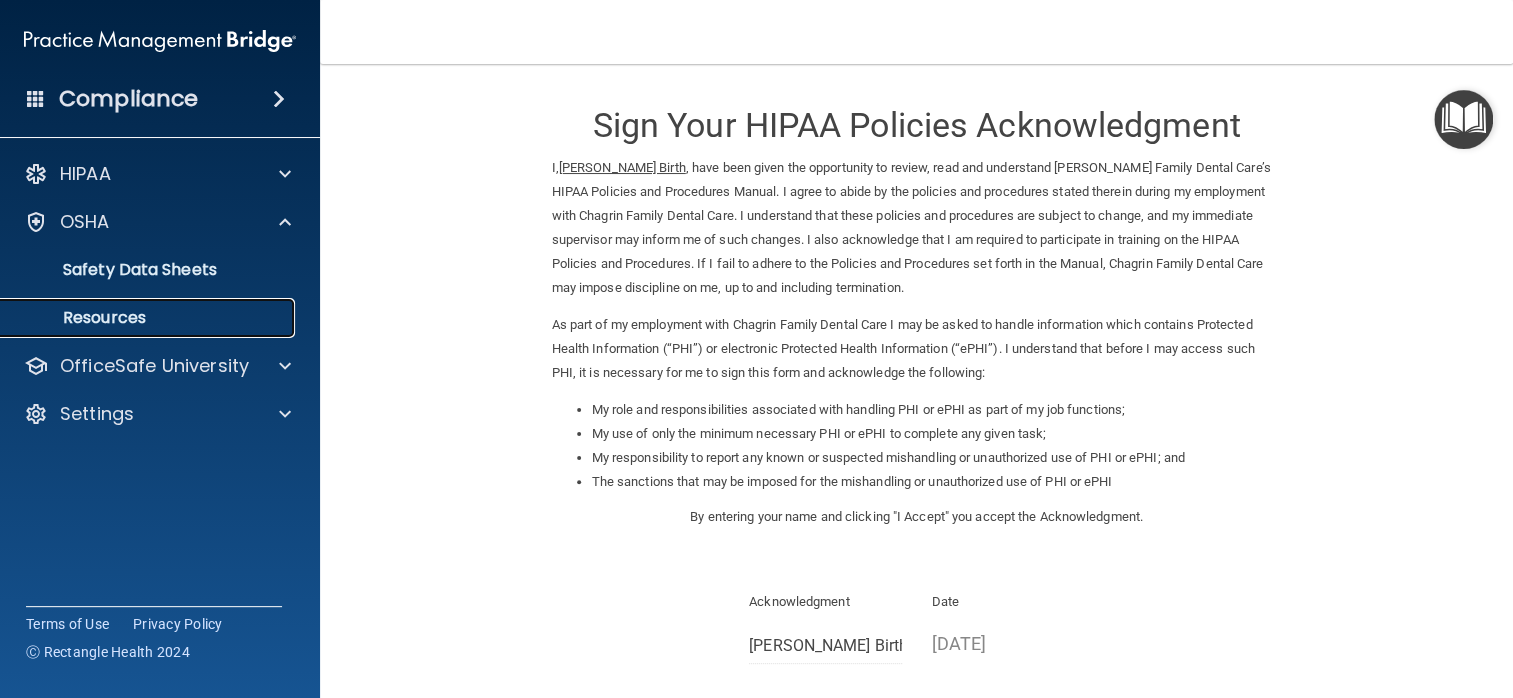 click on "Resources" at bounding box center [149, 318] 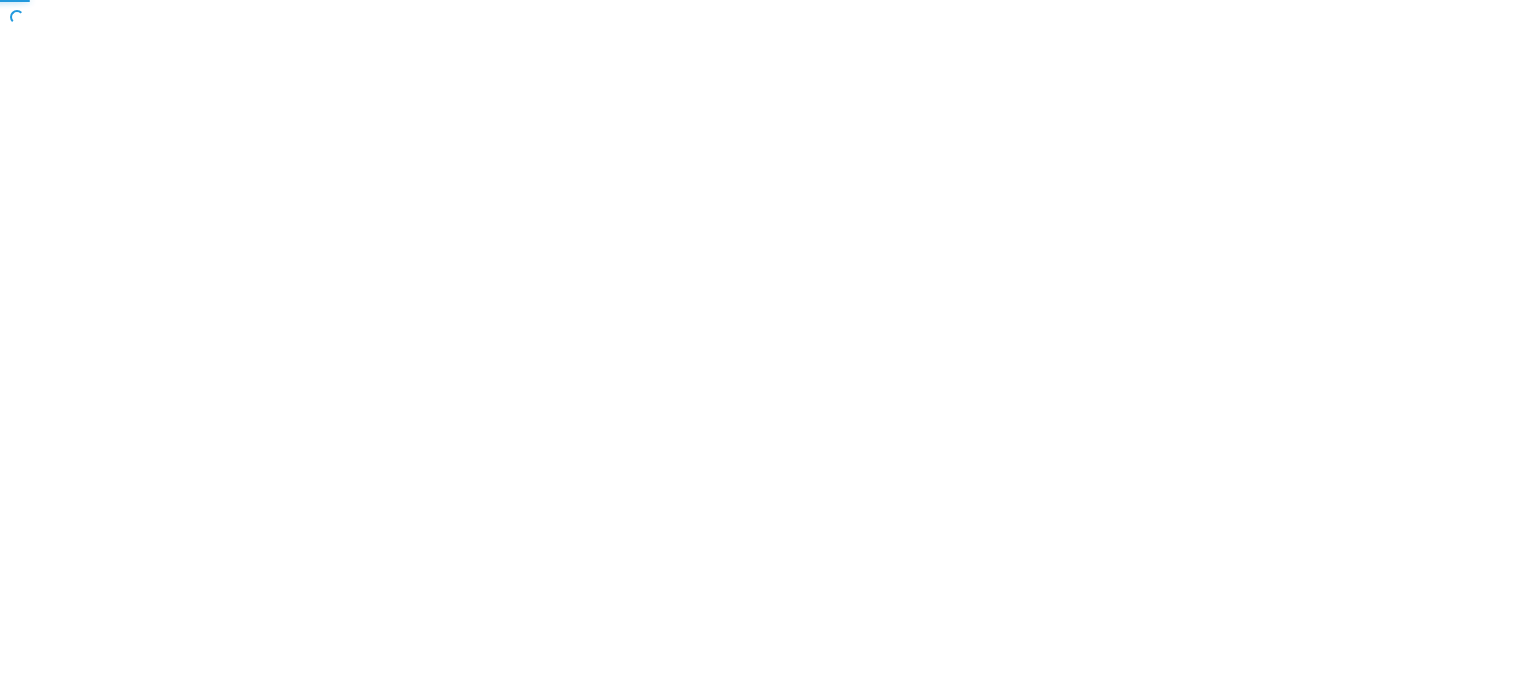 scroll, scrollTop: 0, scrollLeft: 0, axis: both 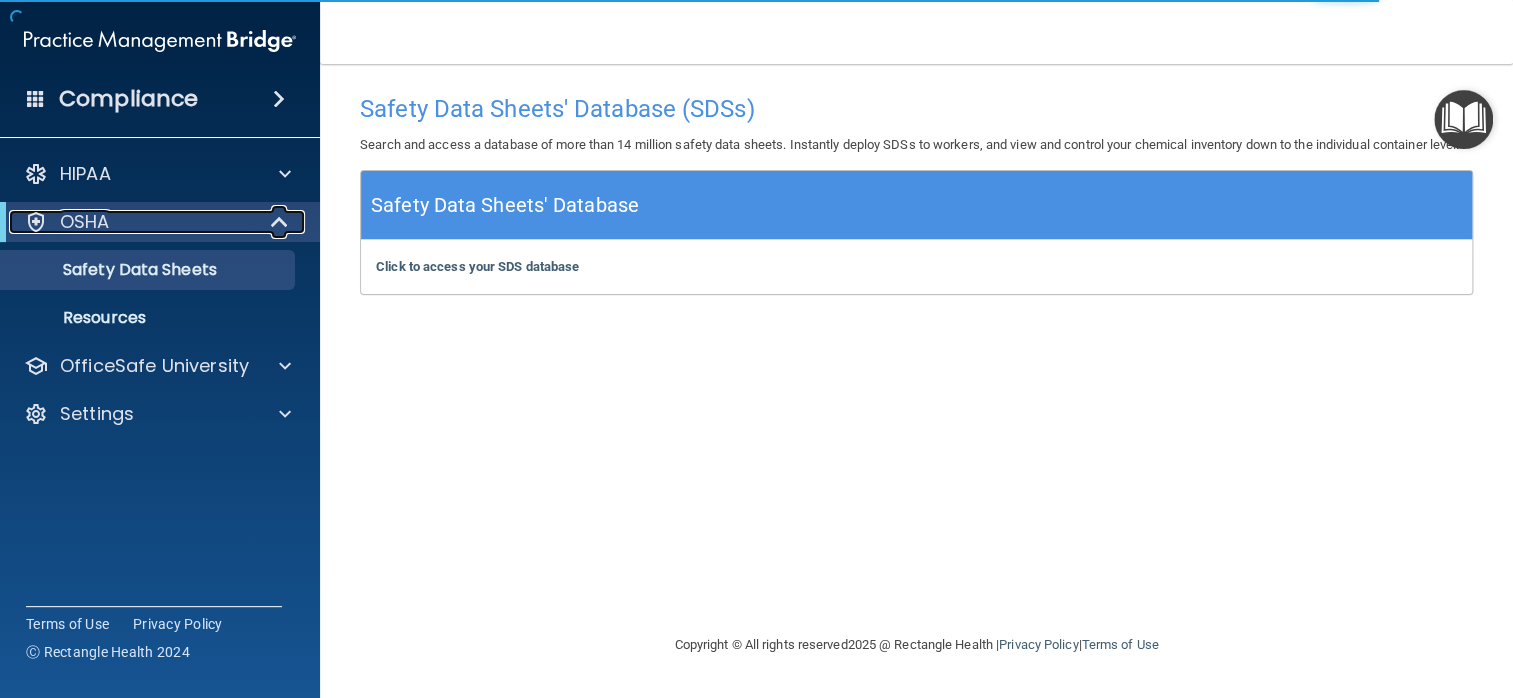 click at bounding box center (280, 222) 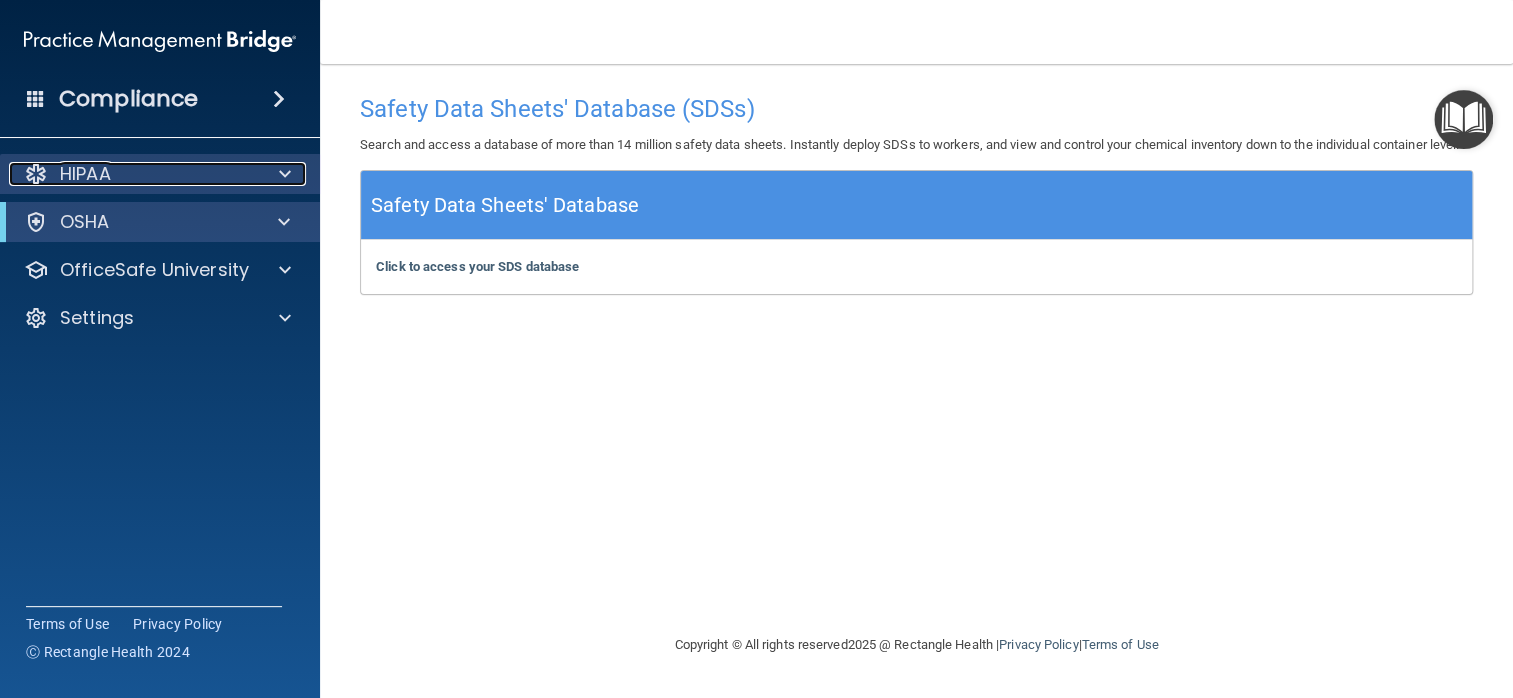 click at bounding box center (282, 174) 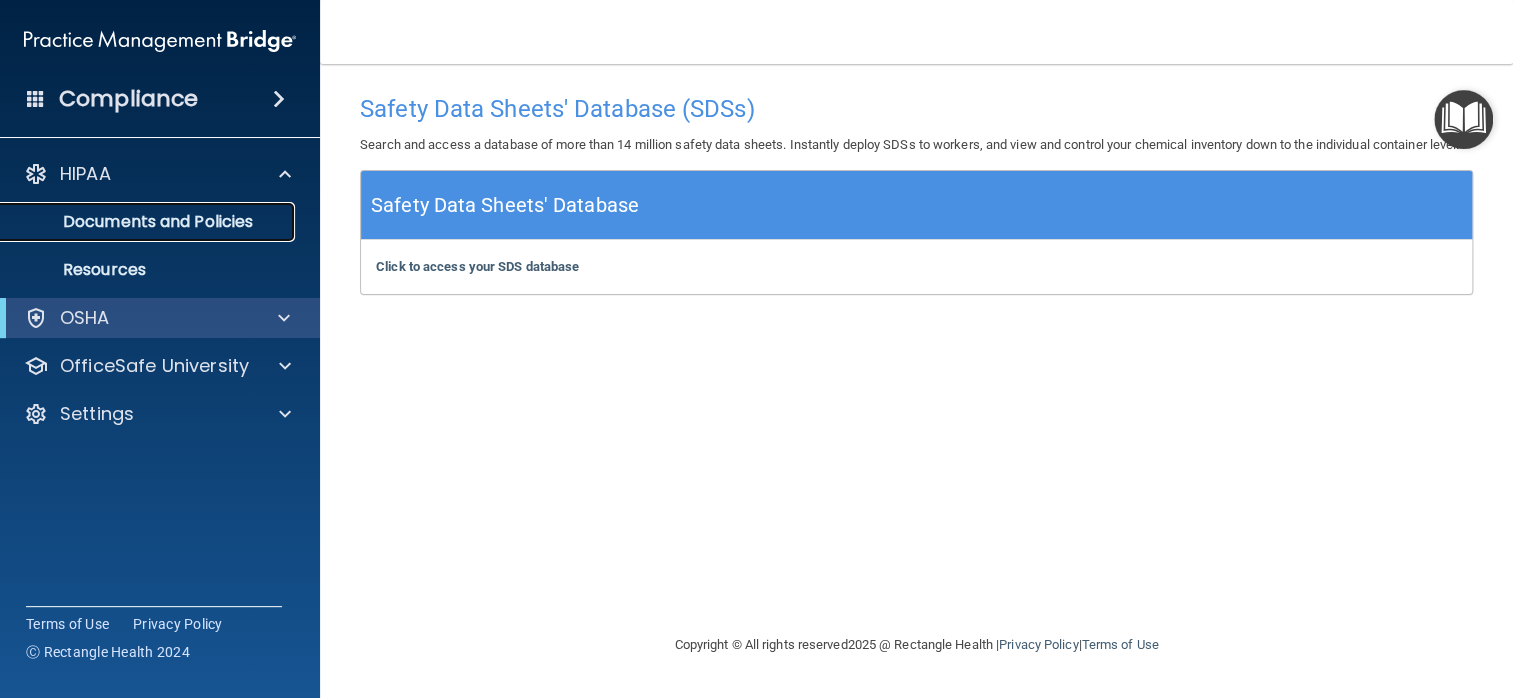 click on "Documents and Policies" at bounding box center (149, 222) 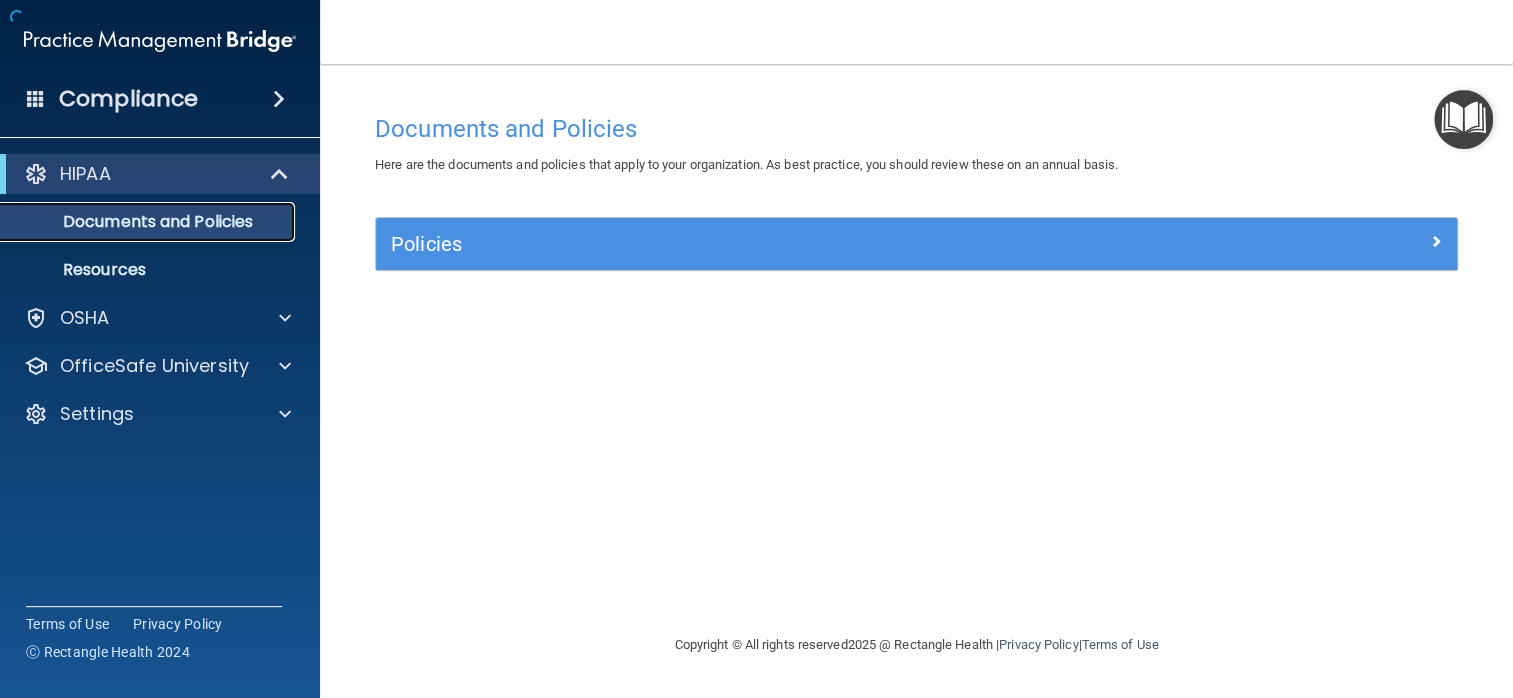 click on "Documents and Policies" at bounding box center (137, 222) 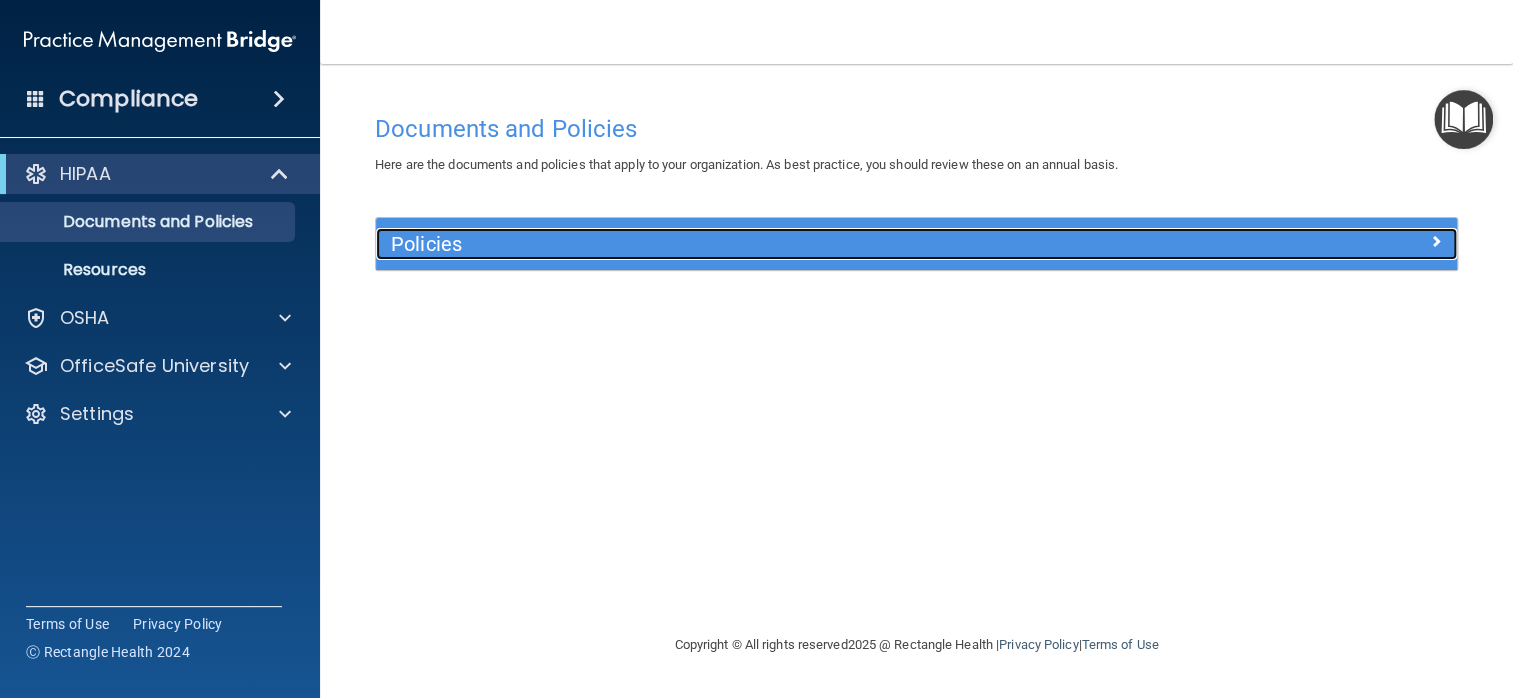click at bounding box center [1322, 240] 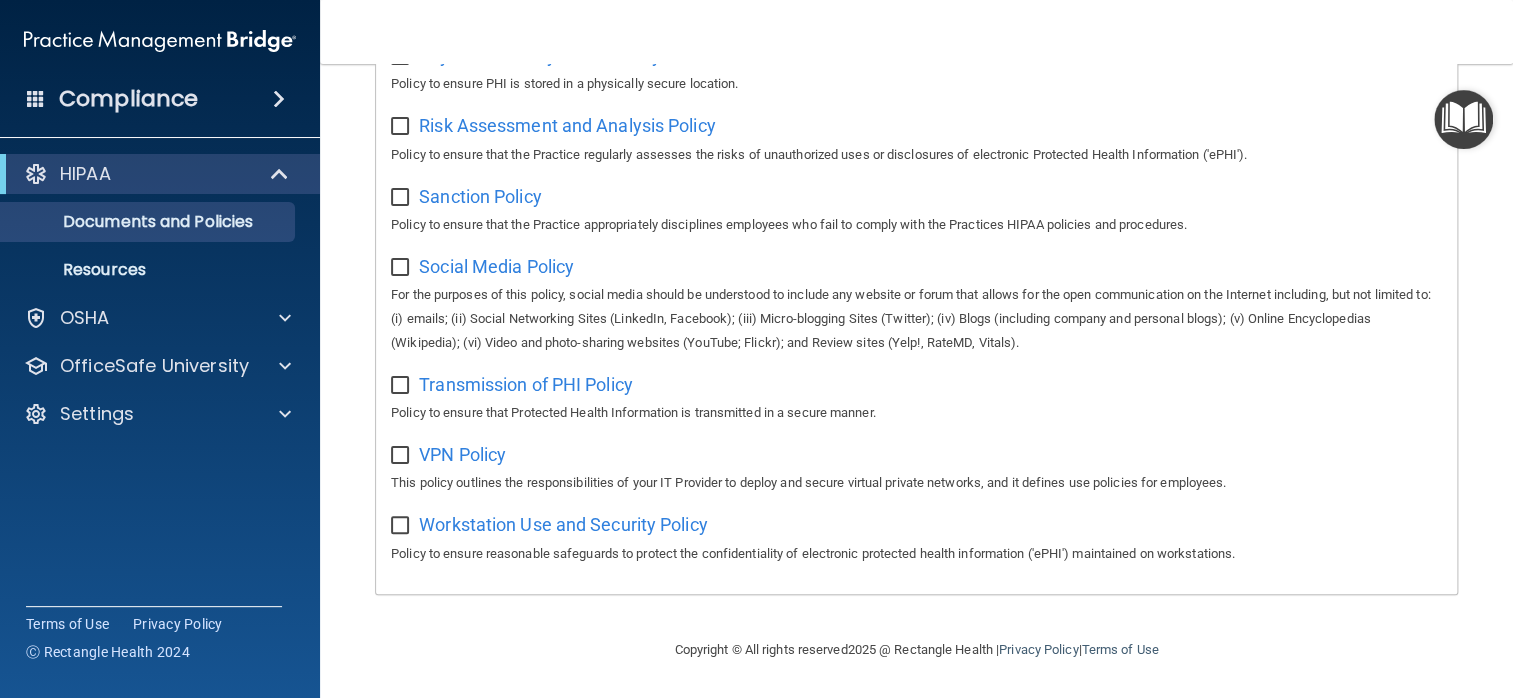 scroll, scrollTop: 1337, scrollLeft: 0, axis: vertical 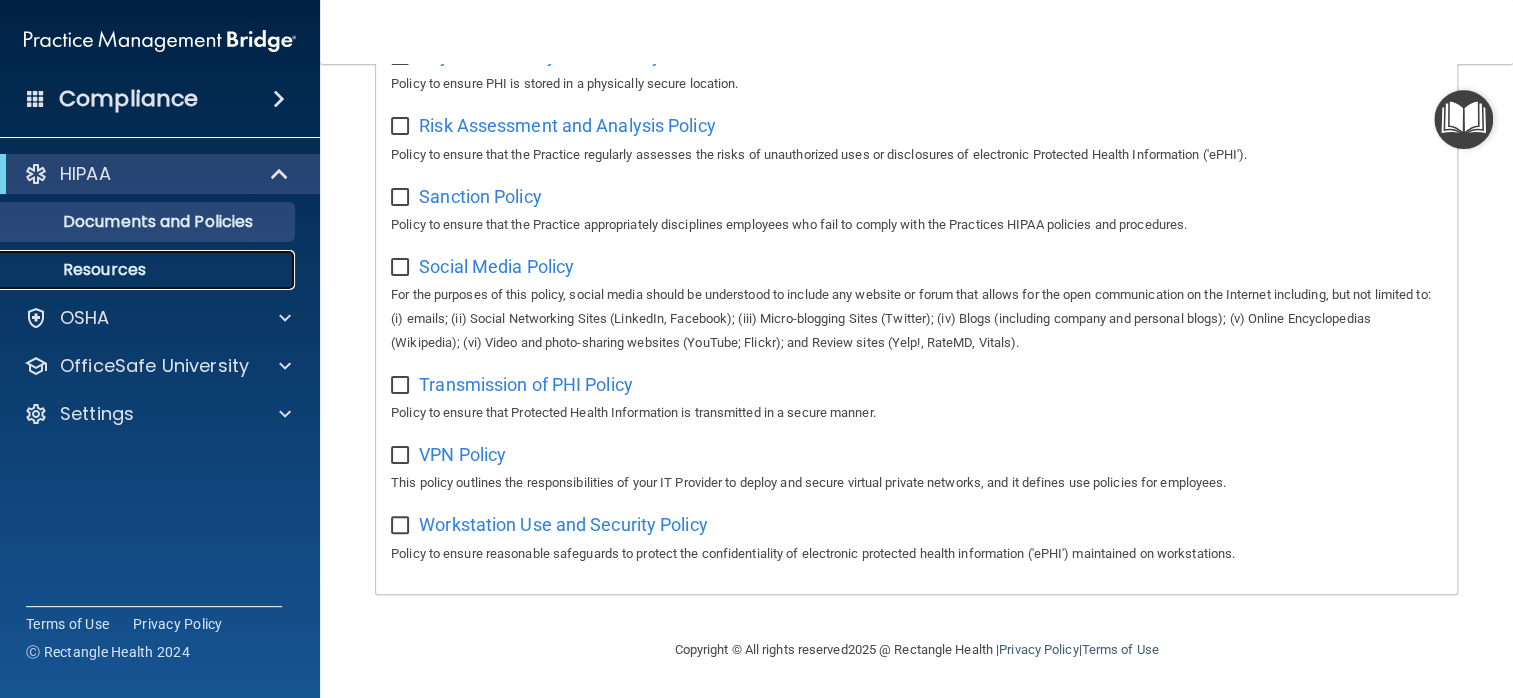 click on "Resources" at bounding box center (149, 270) 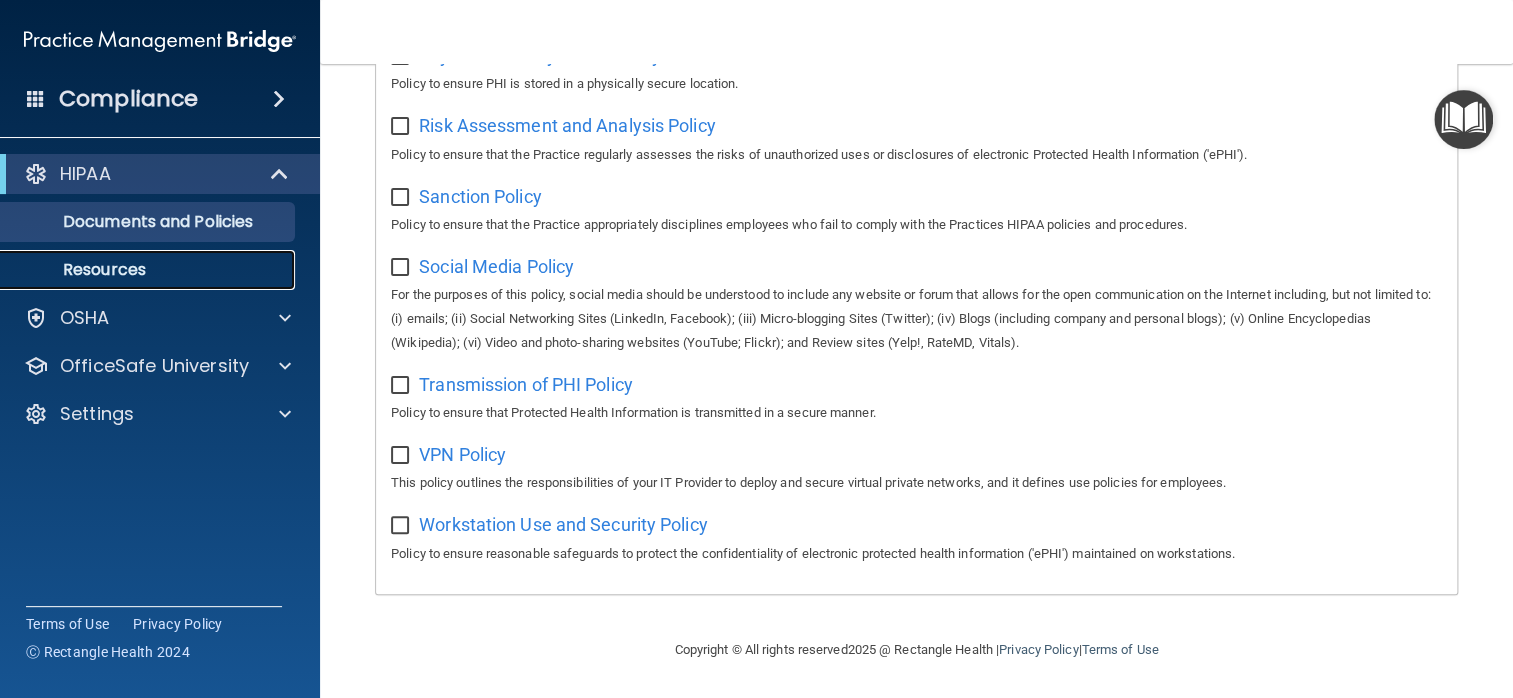scroll, scrollTop: 0, scrollLeft: 0, axis: both 